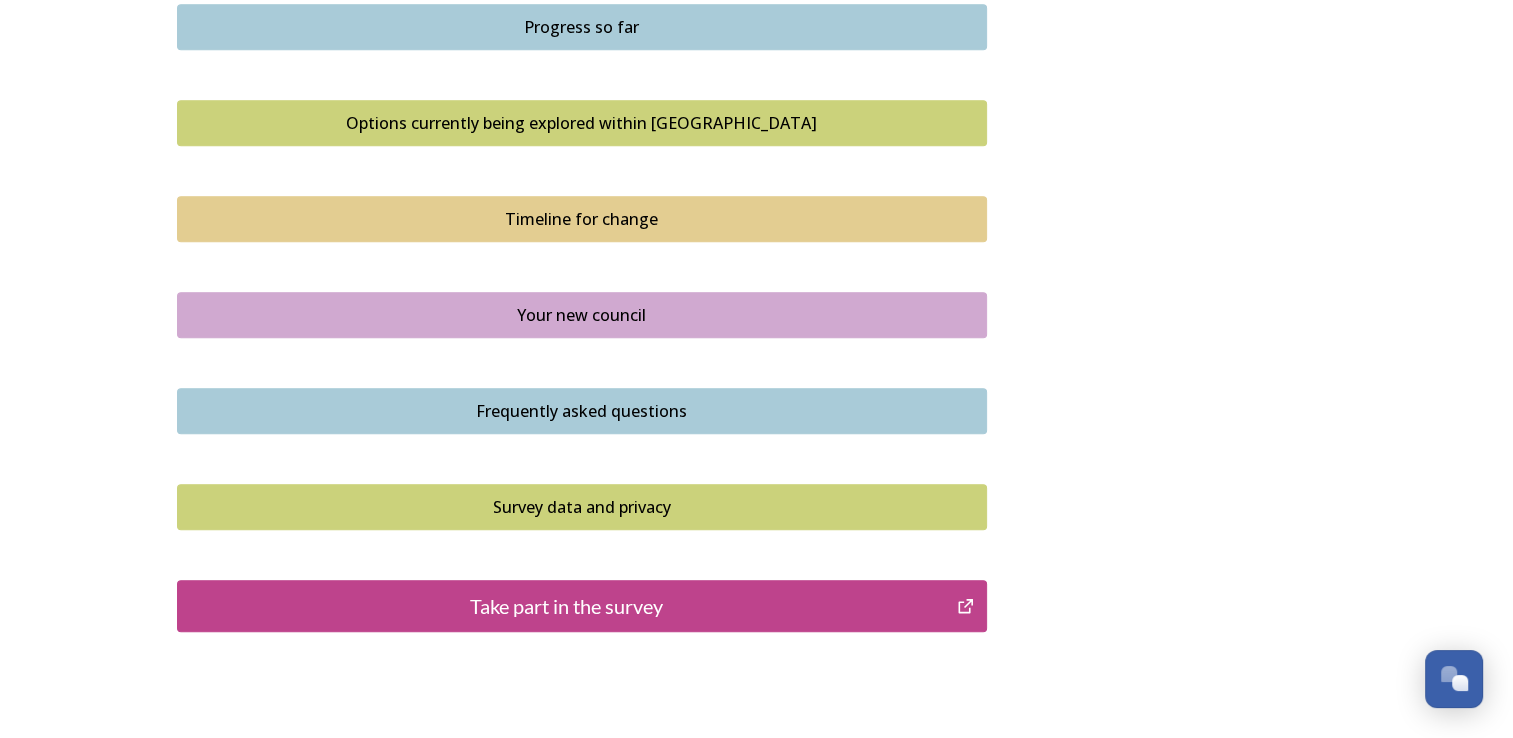 scroll, scrollTop: 1410, scrollLeft: 0, axis: vertical 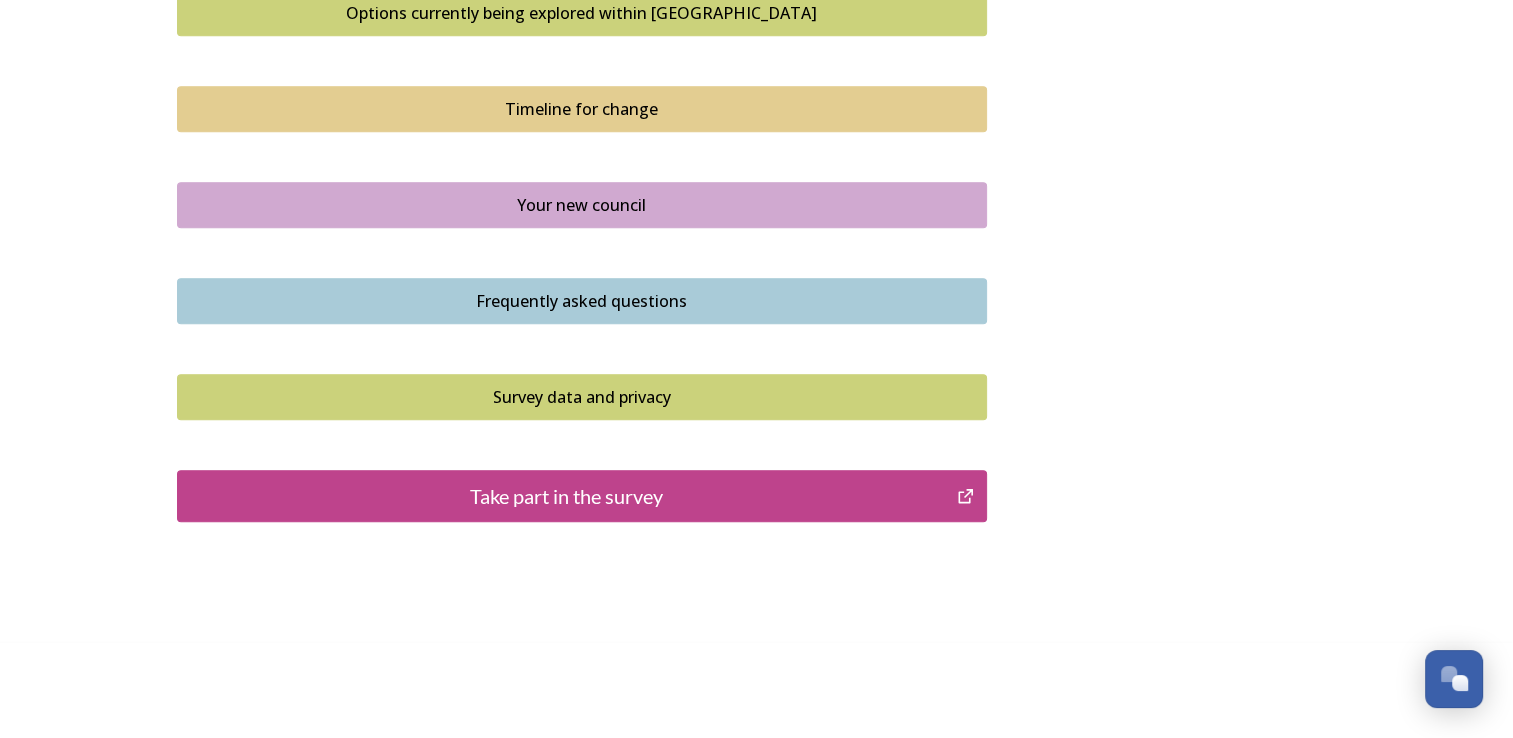 click on "Take part in the survey" at bounding box center [567, 496] 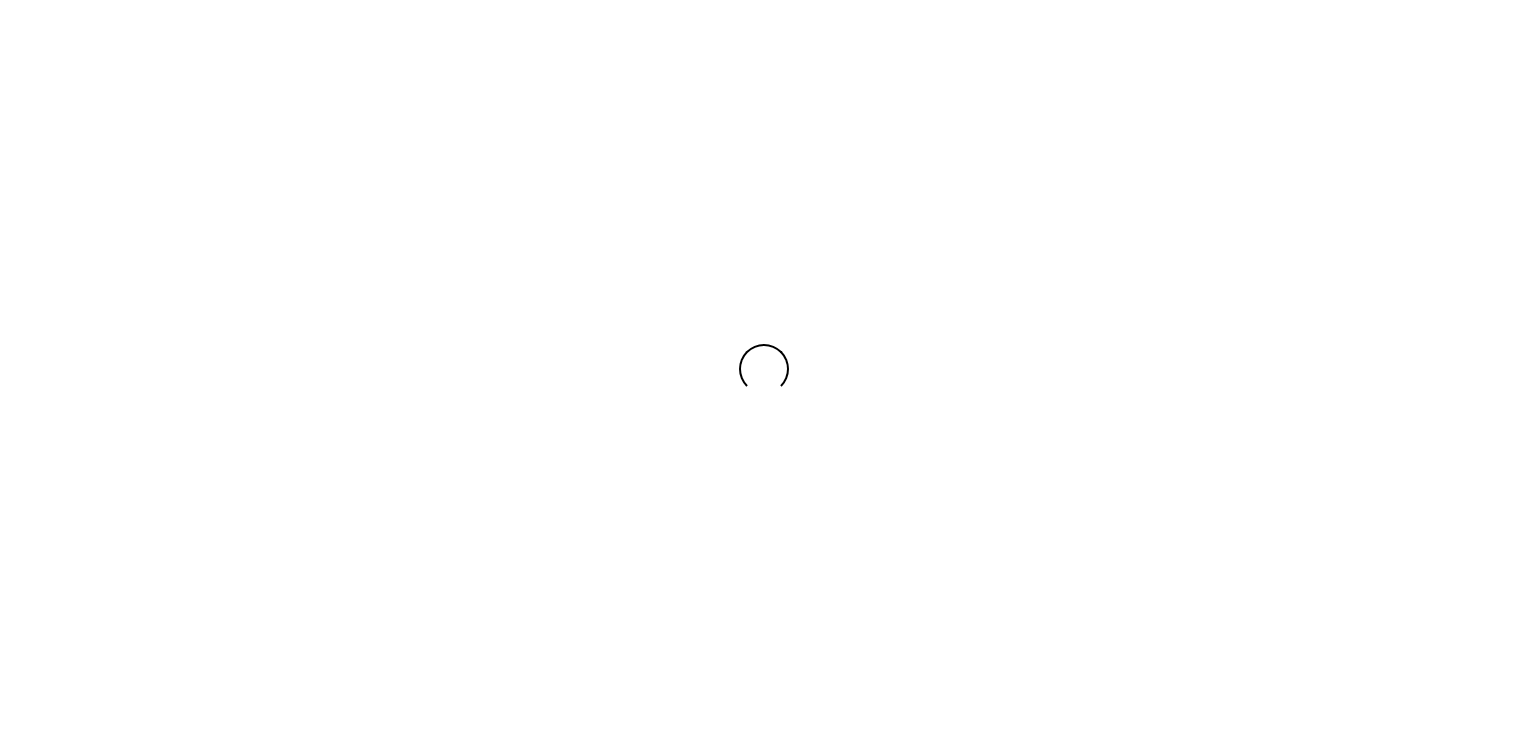 scroll, scrollTop: 0, scrollLeft: 0, axis: both 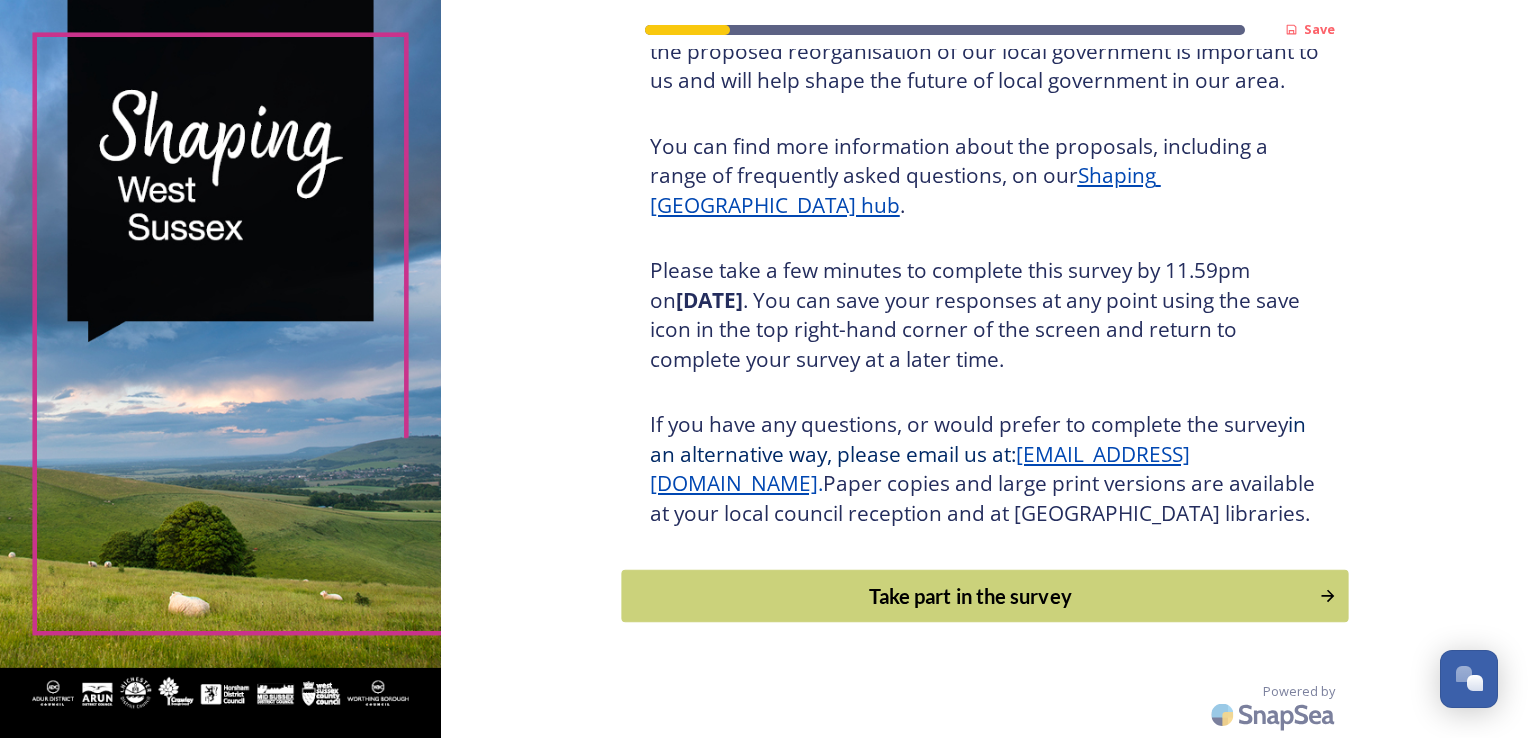 click on "Take part in the survey" at bounding box center (970, 596) 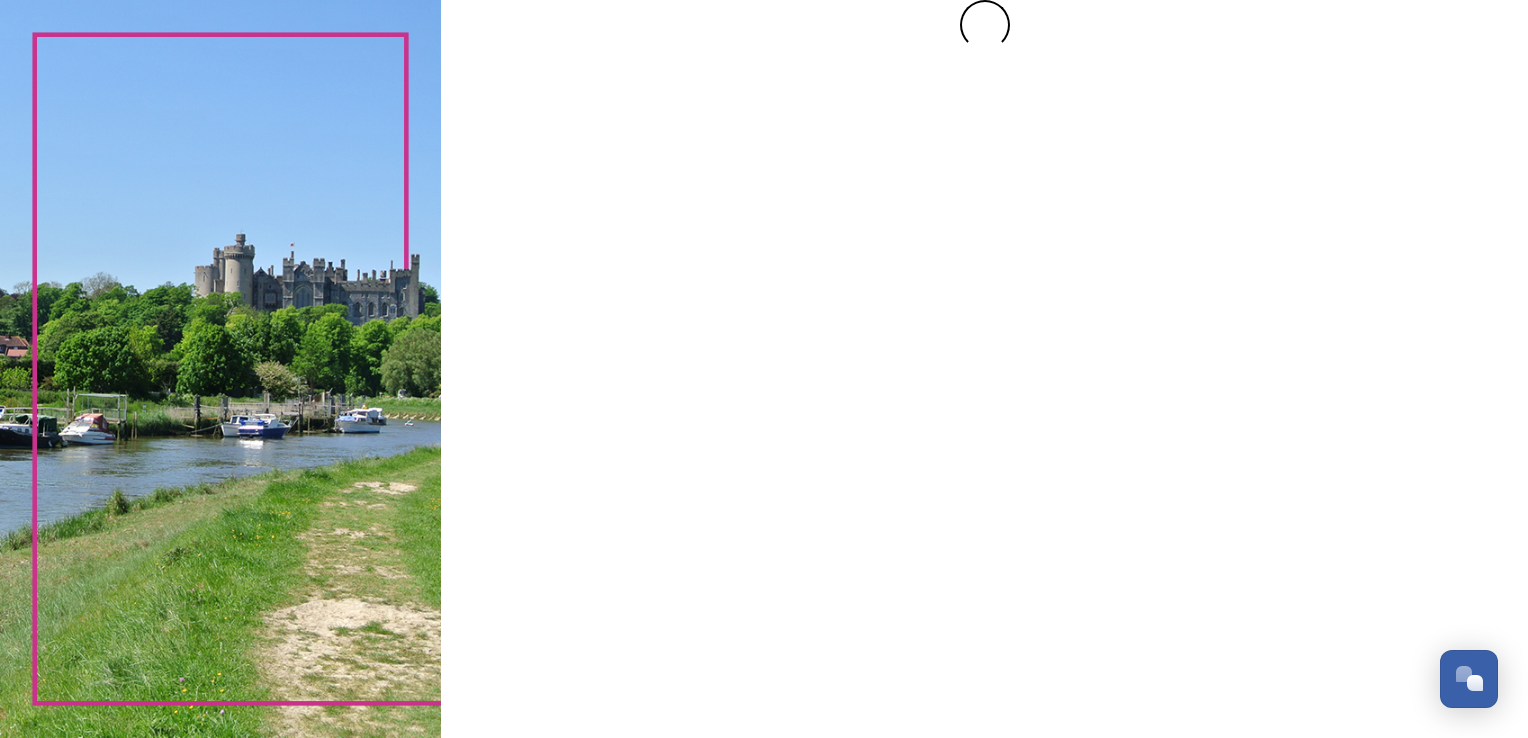 scroll, scrollTop: 0, scrollLeft: 0, axis: both 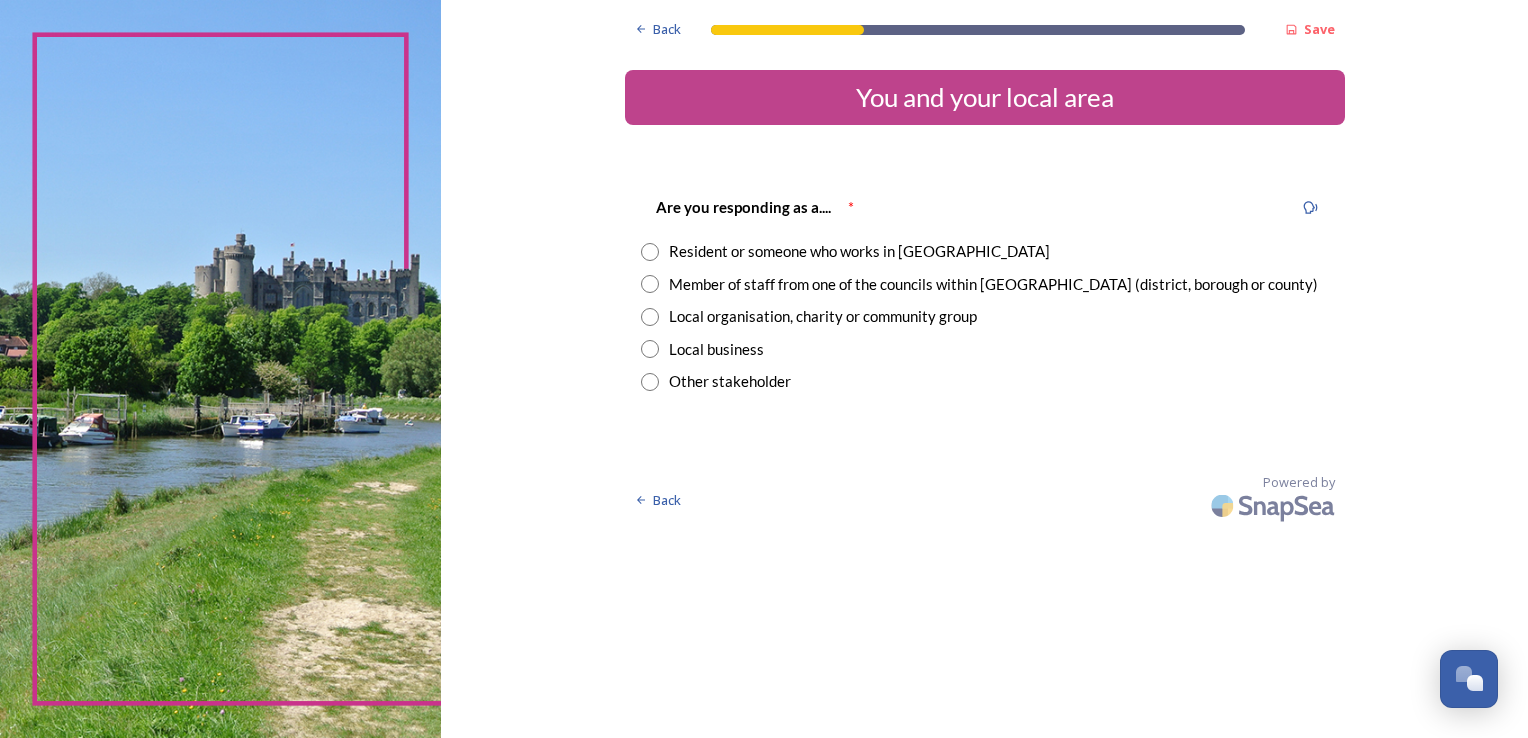 click at bounding box center (650, 252) 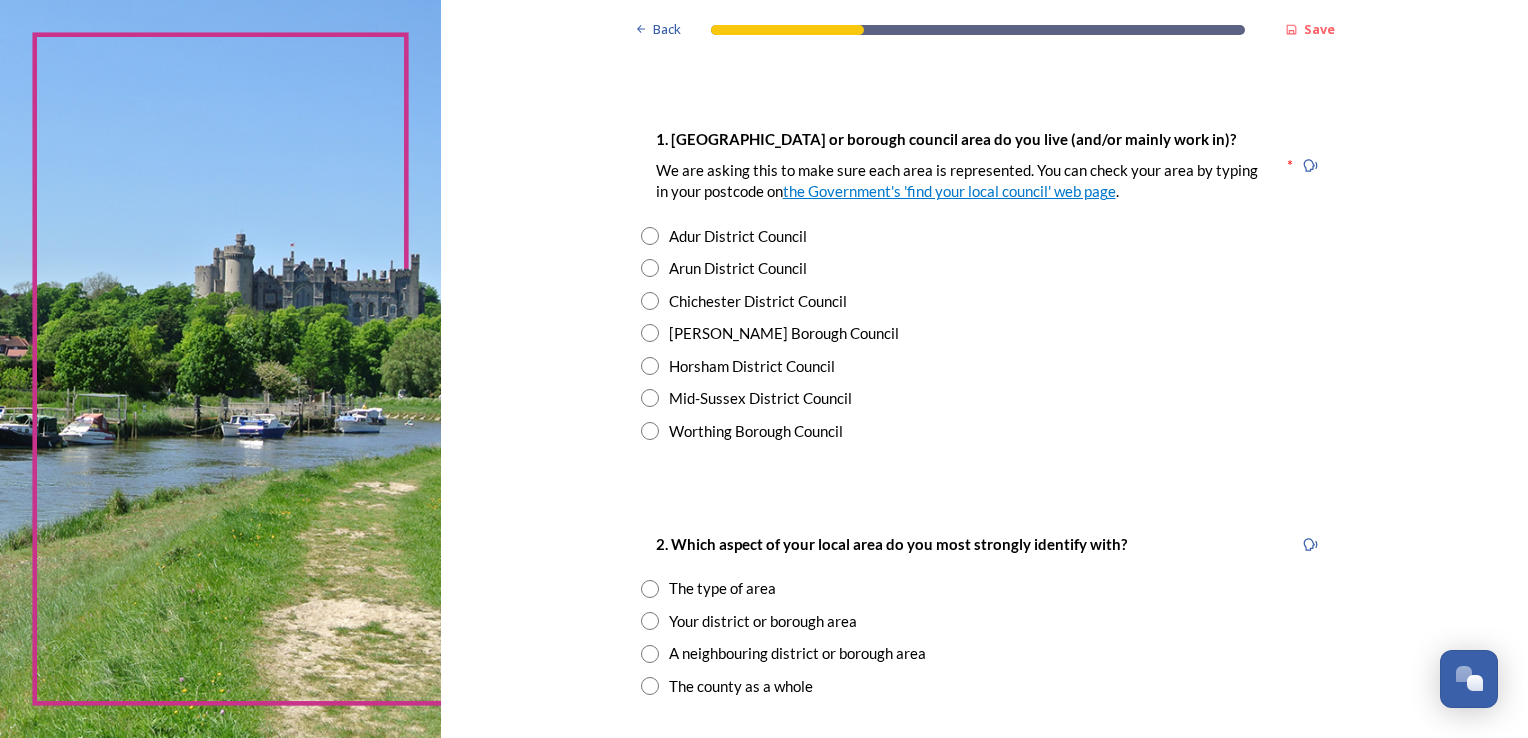 scroll, scrollTop: 400, scrollLeft: 0, axis: vertical 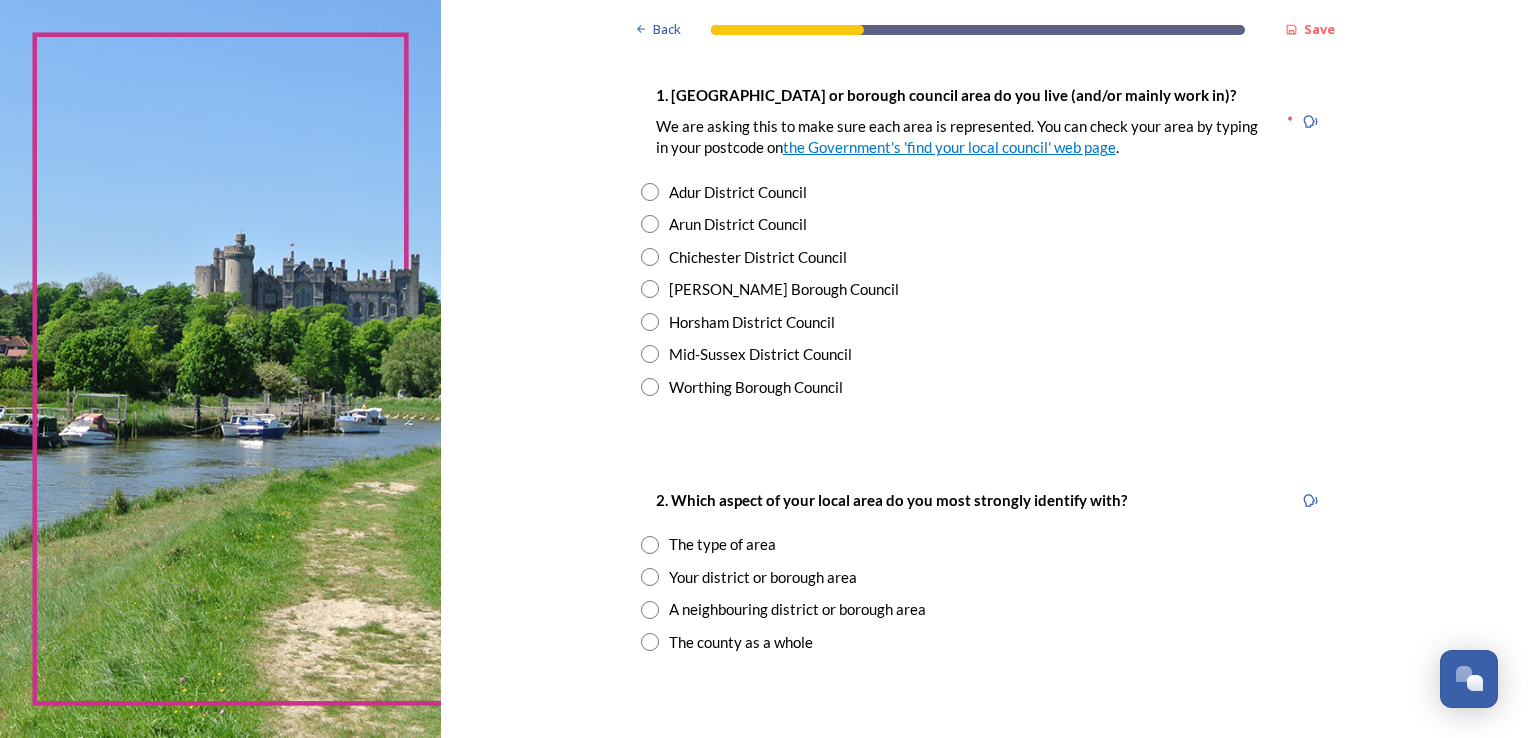 click at bounding box center (650, 322) 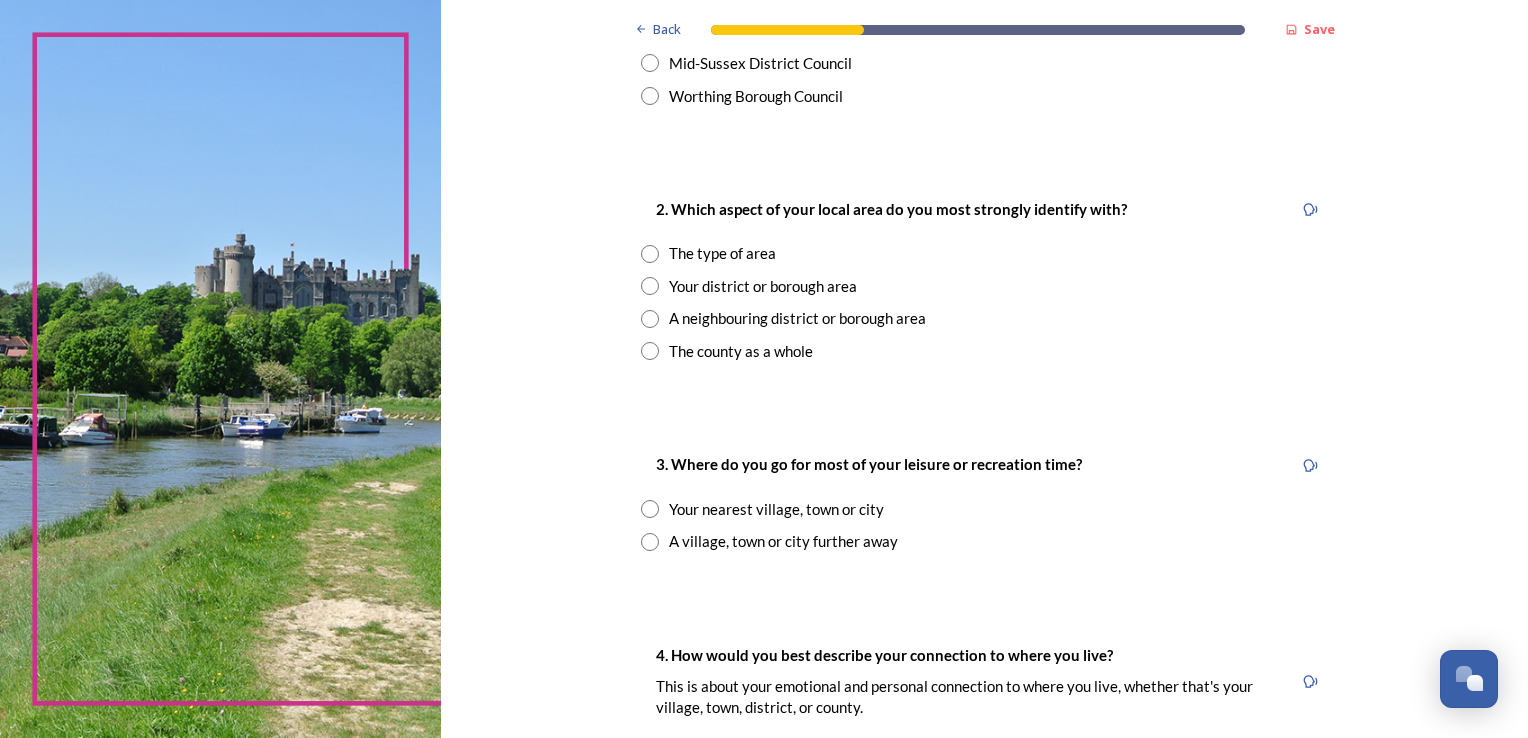 scroll, scrollTop: 700, scrollLeft: 0, axis: vertical 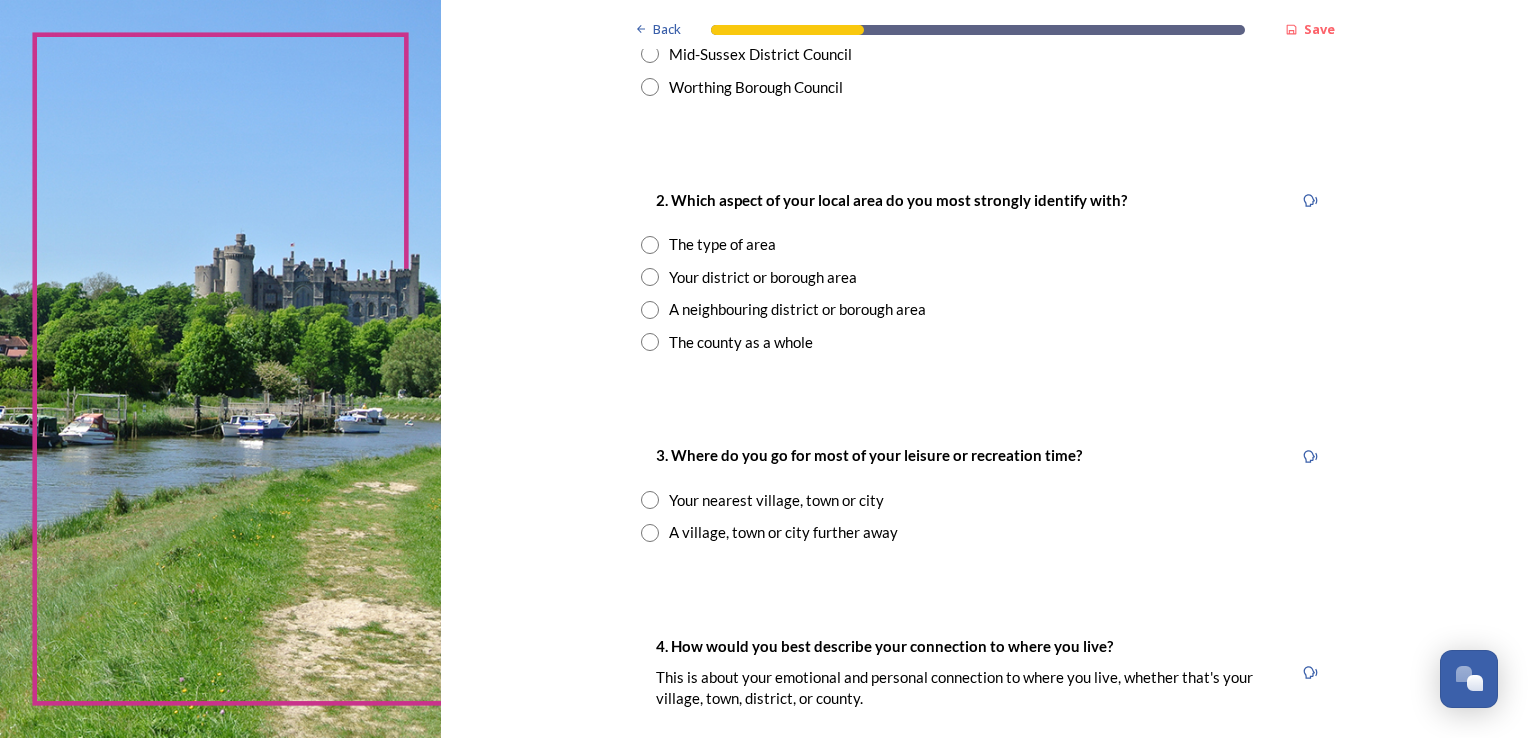 click at bounding box center [650, 277] 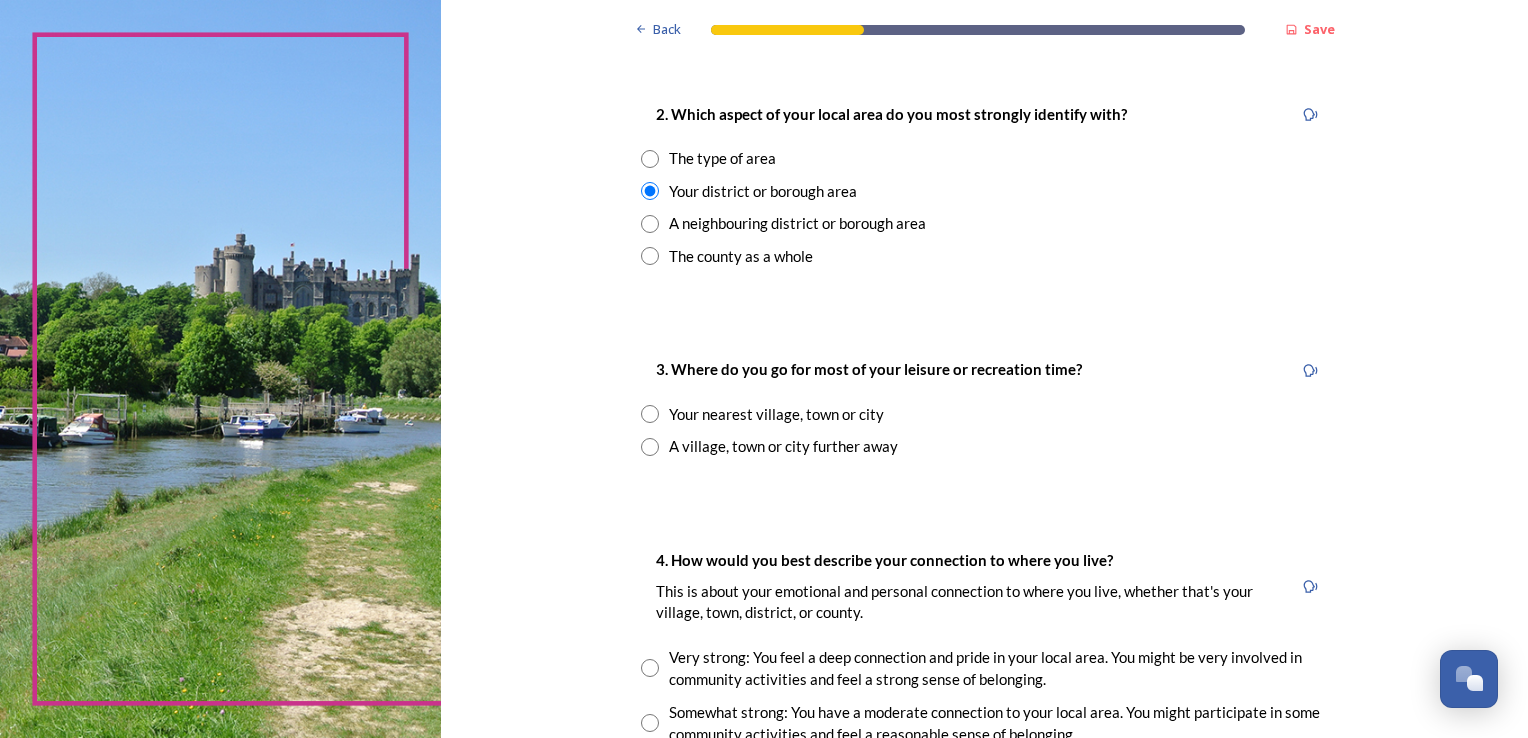 scroll, scrollTop: 900, scrollLeft: 0, axis: vertical 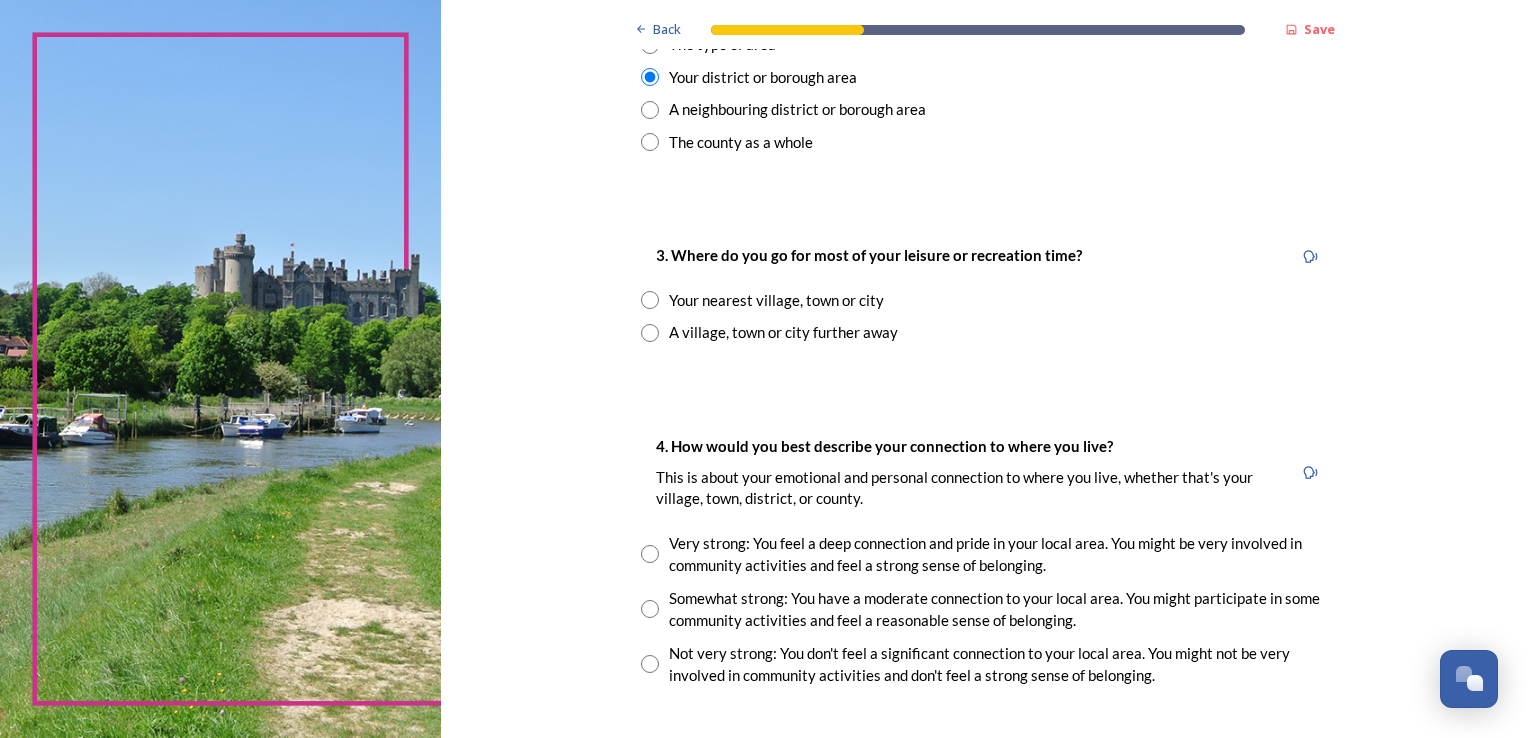 click at bounding box center (650, 300) 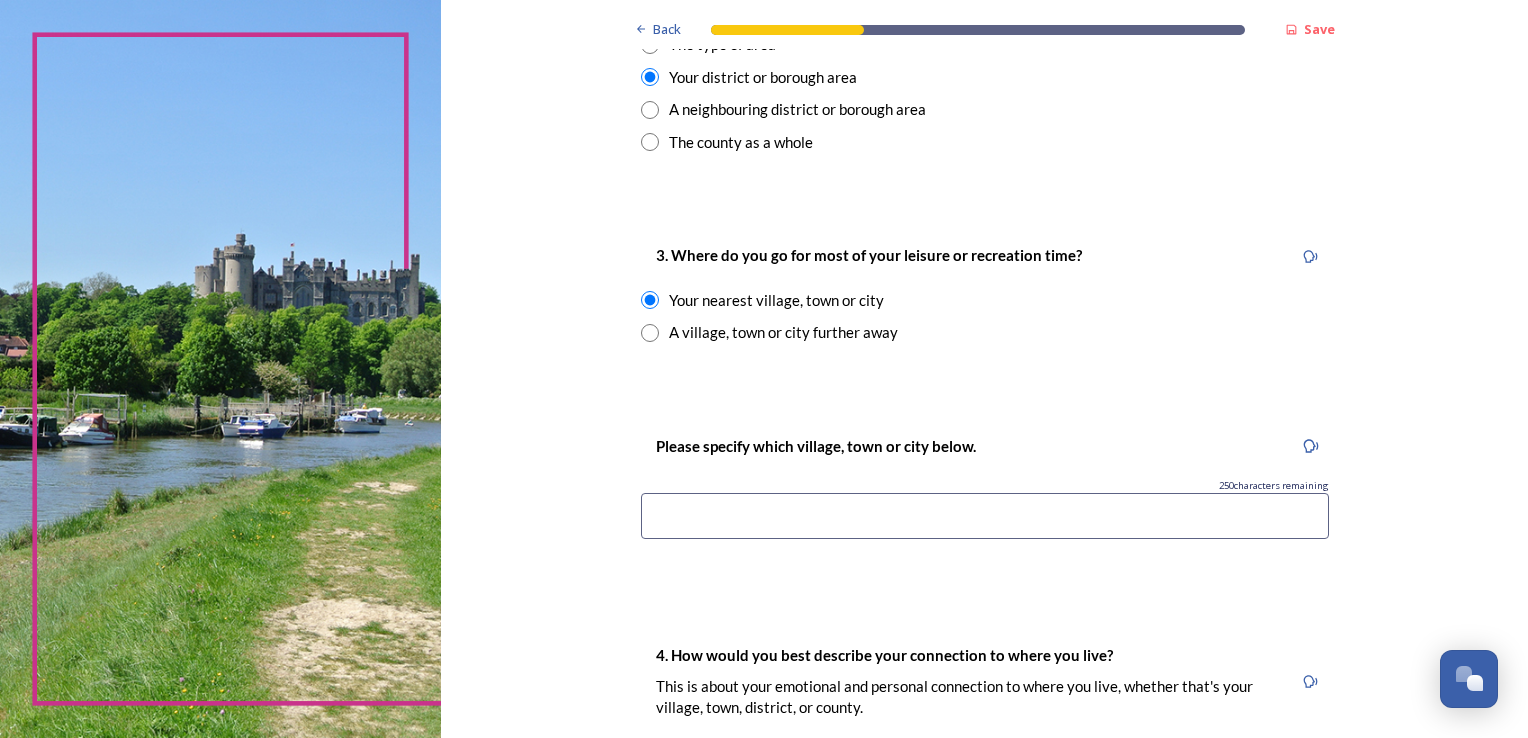 click at bounding box center (985, 516) 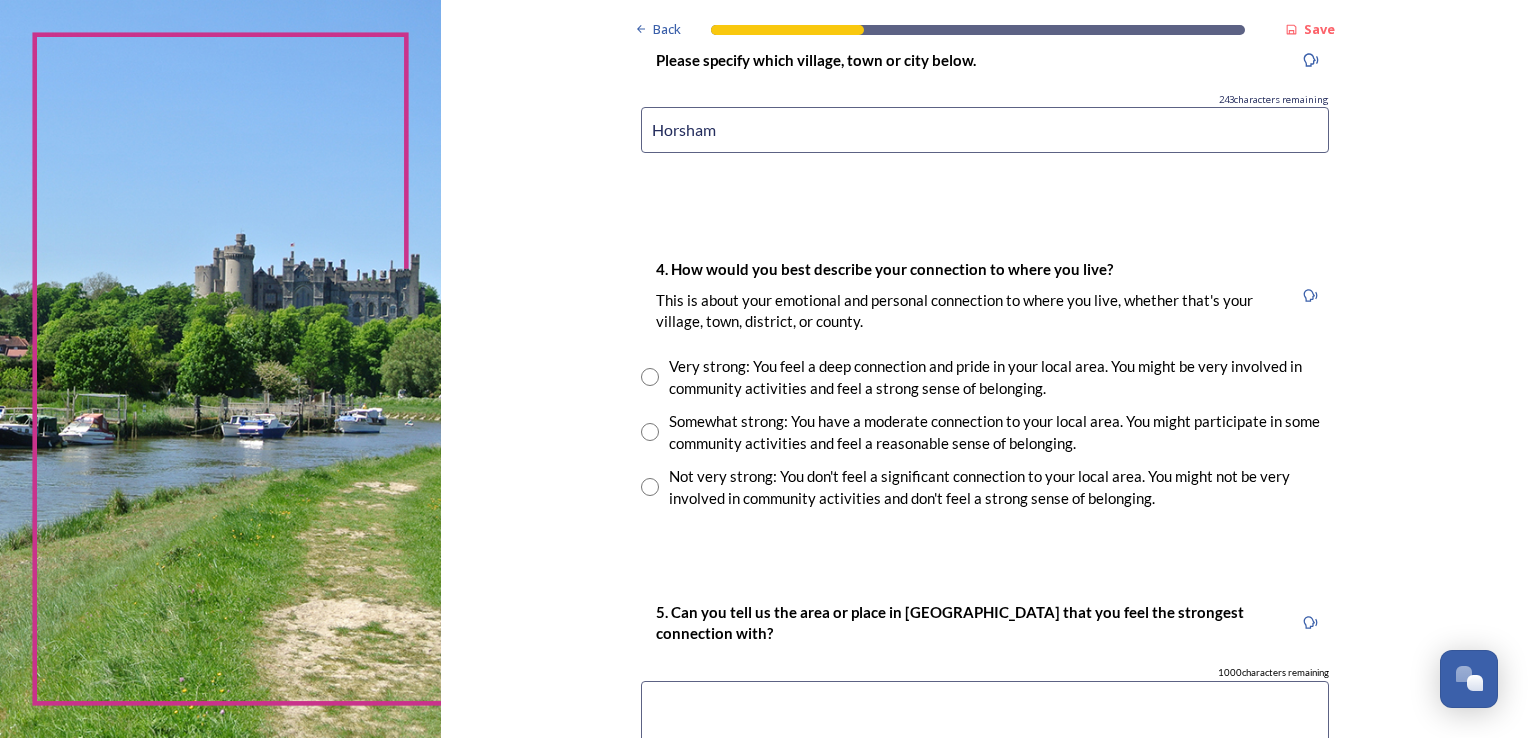 scroll, scrollTop: 1400, scrollLeft: 0, axis: vertical 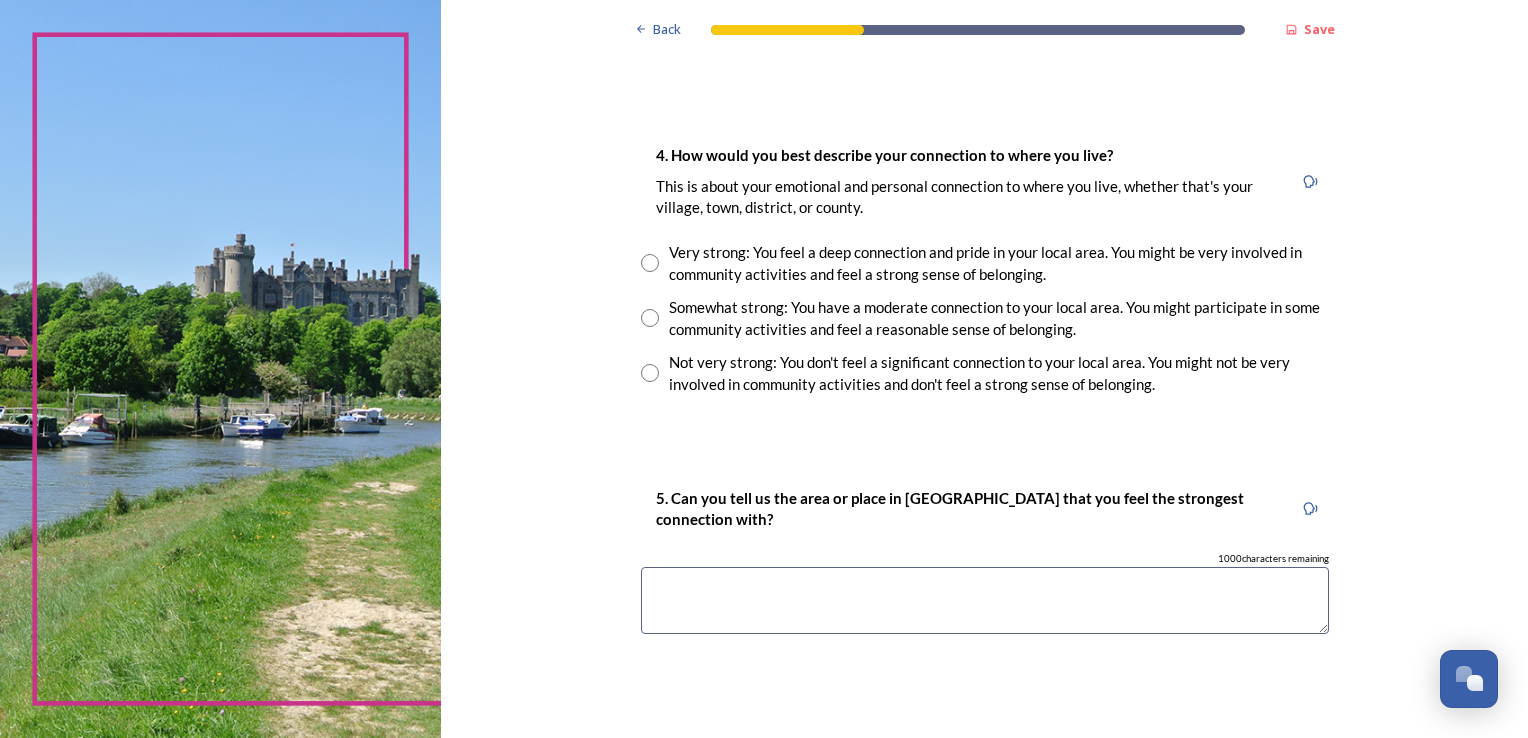 type on "Horsham" 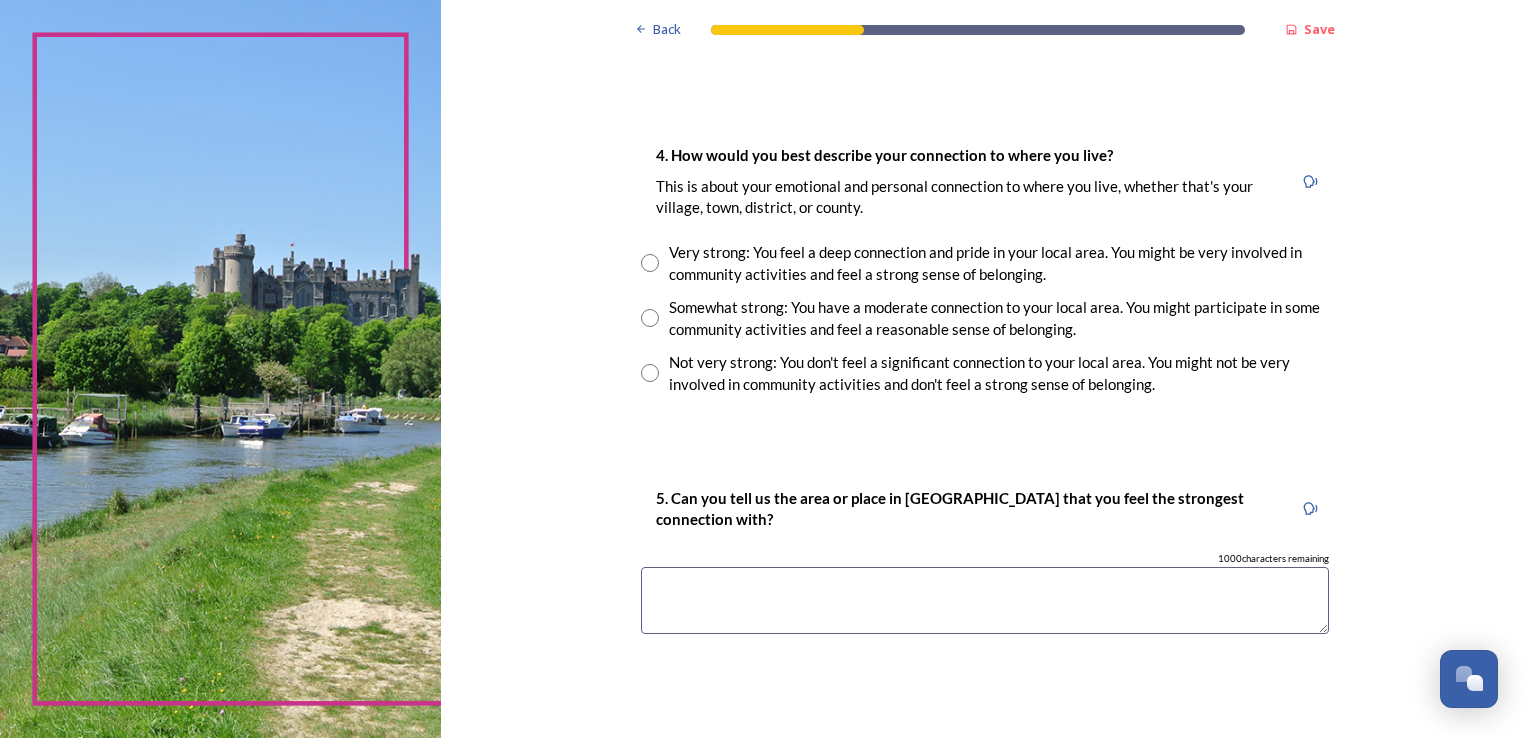 radio on "true" 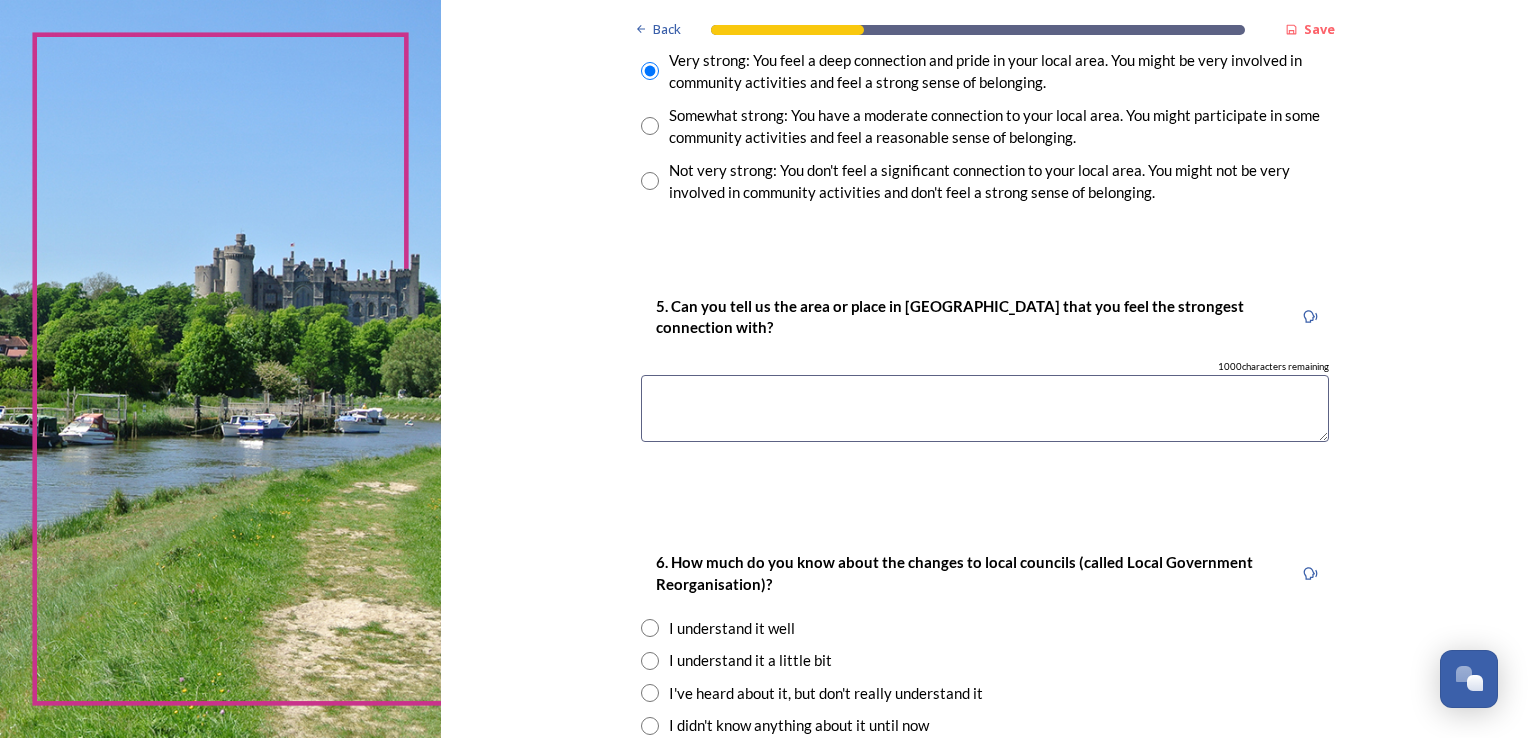 scroll, scrollTop: 1600, scrollLeft: 0, axis: vertical 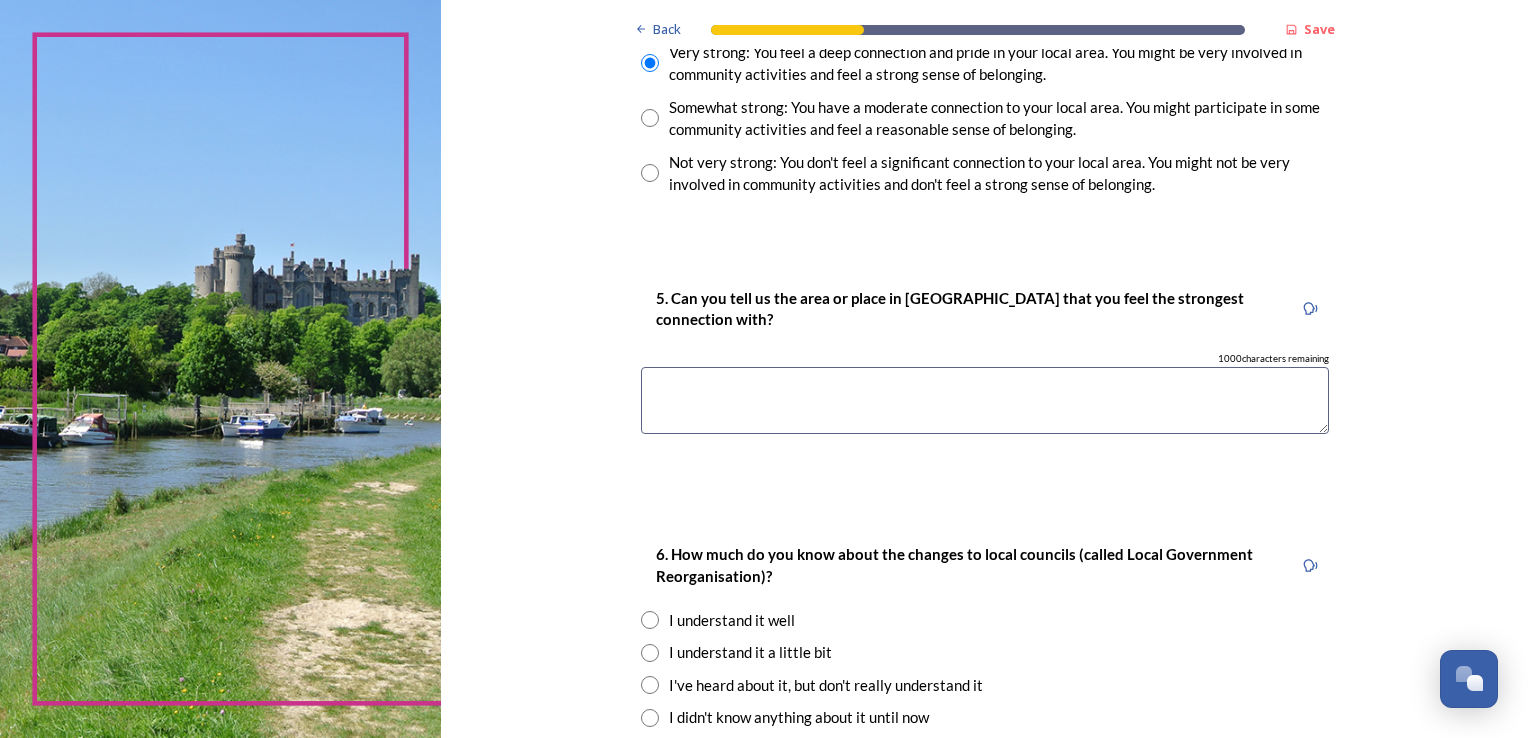 click at bounding box center [985, 400] 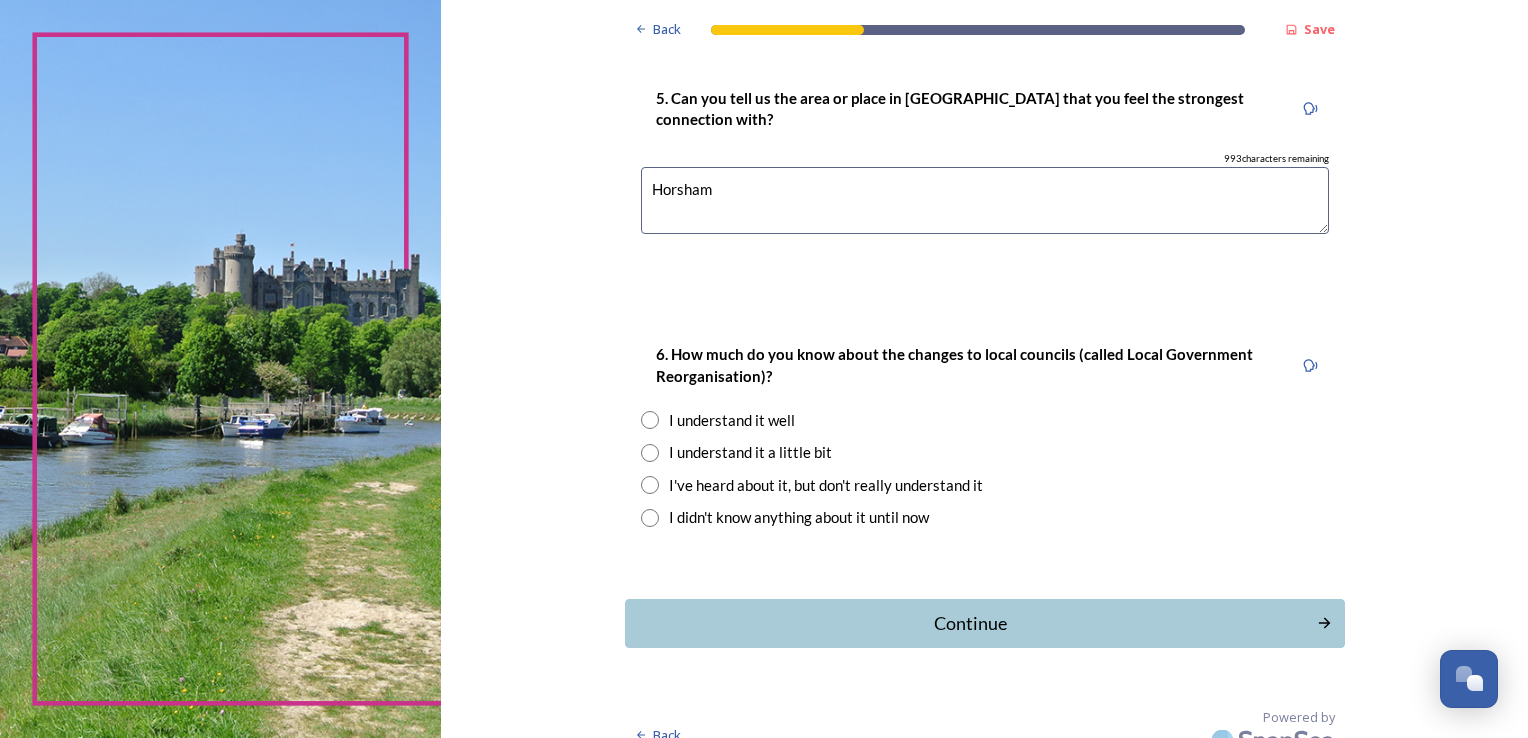 scroll, scrollTop: 1824, scrollLeft: 0, axis: vertical 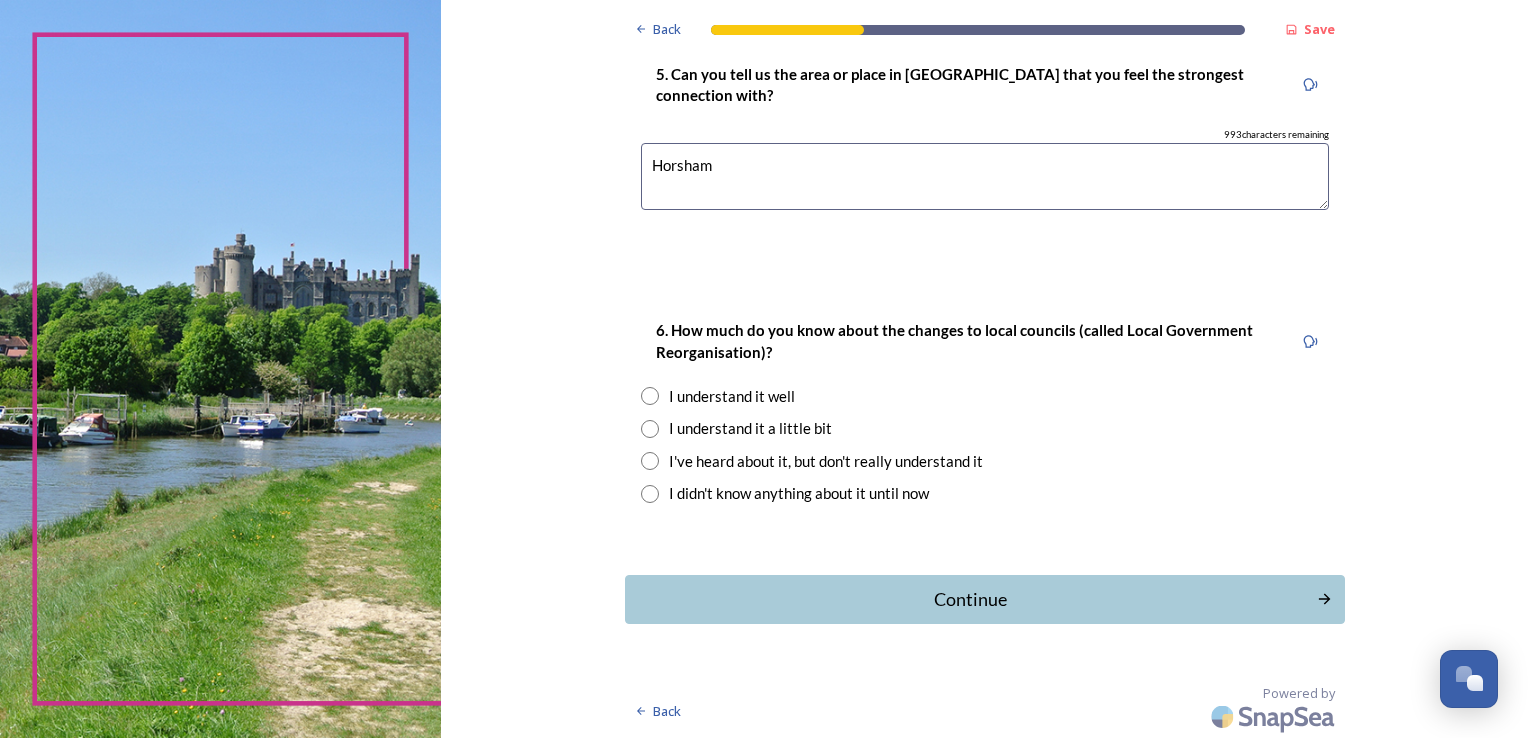 type on "Horsham" 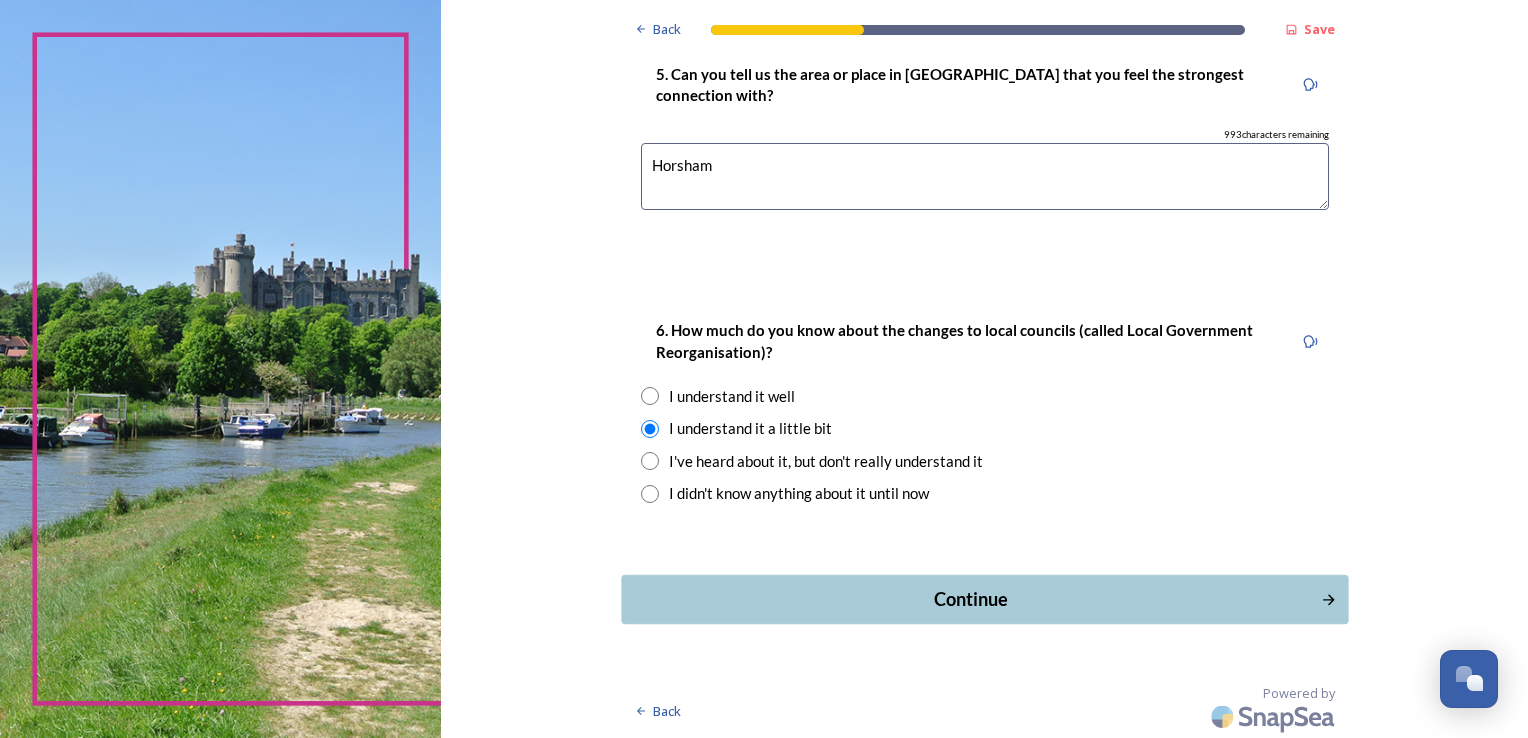 click on "Continue" at bounding box center (970, 599) 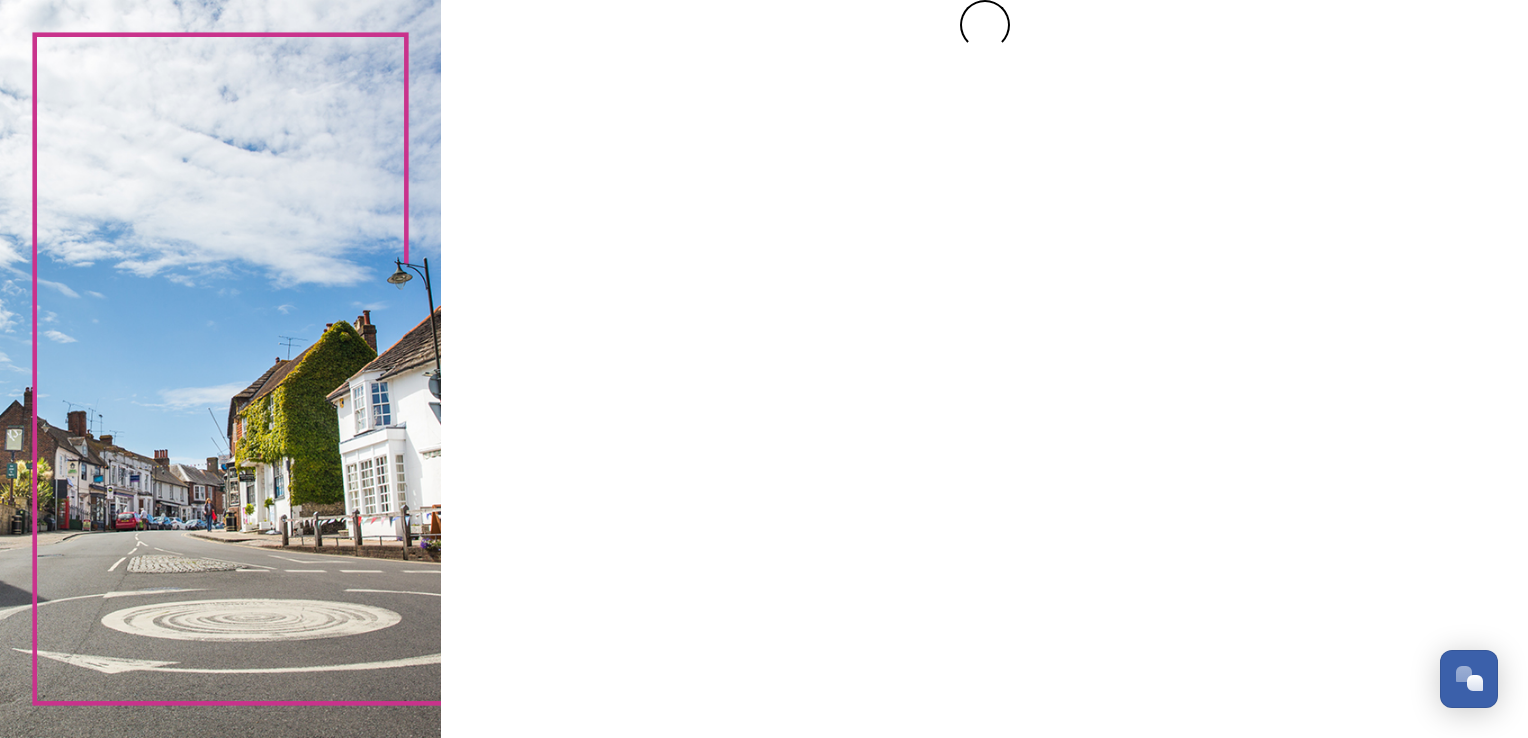 scroll, scrollTop: 0, scrollLeft: 0, axis: both 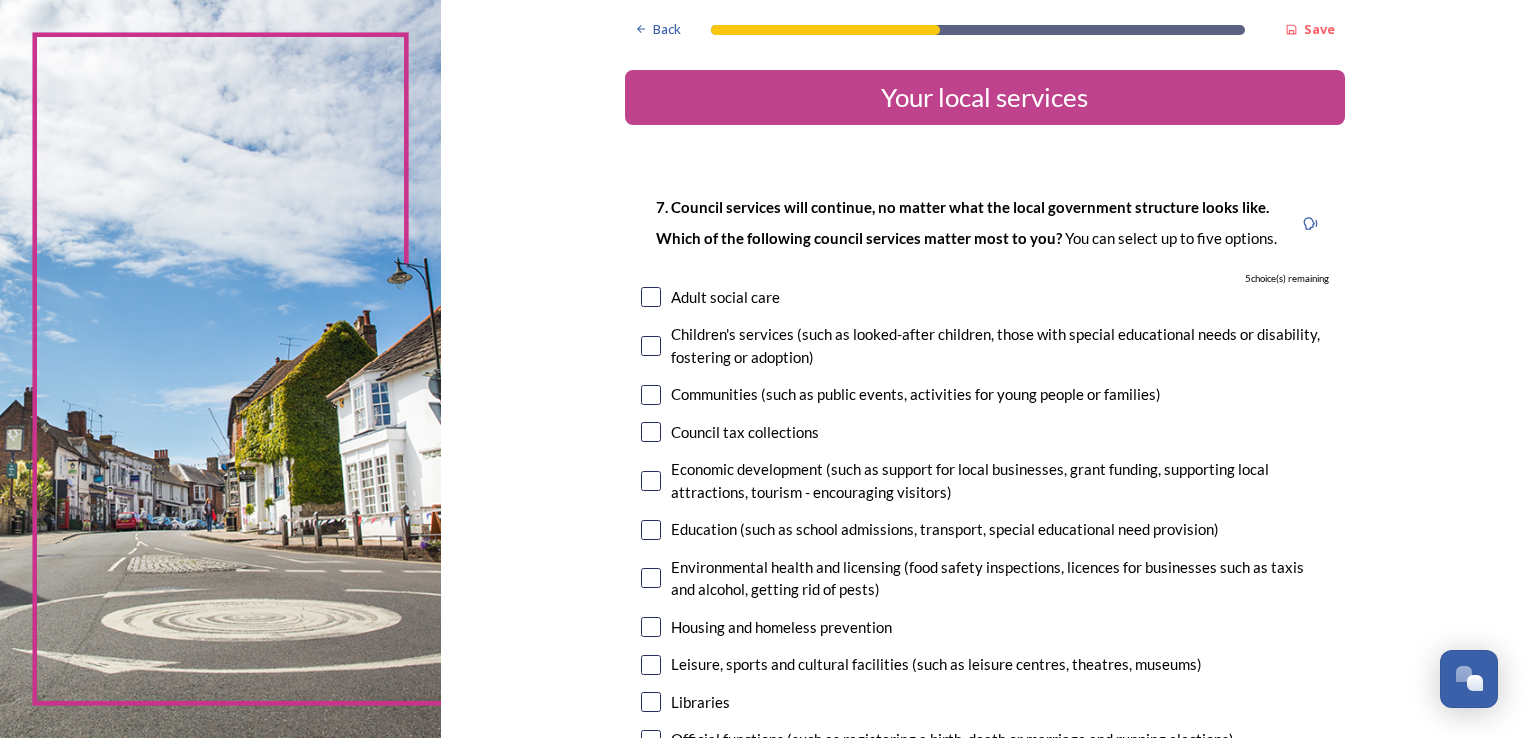 click at bounding box center (651, 297) 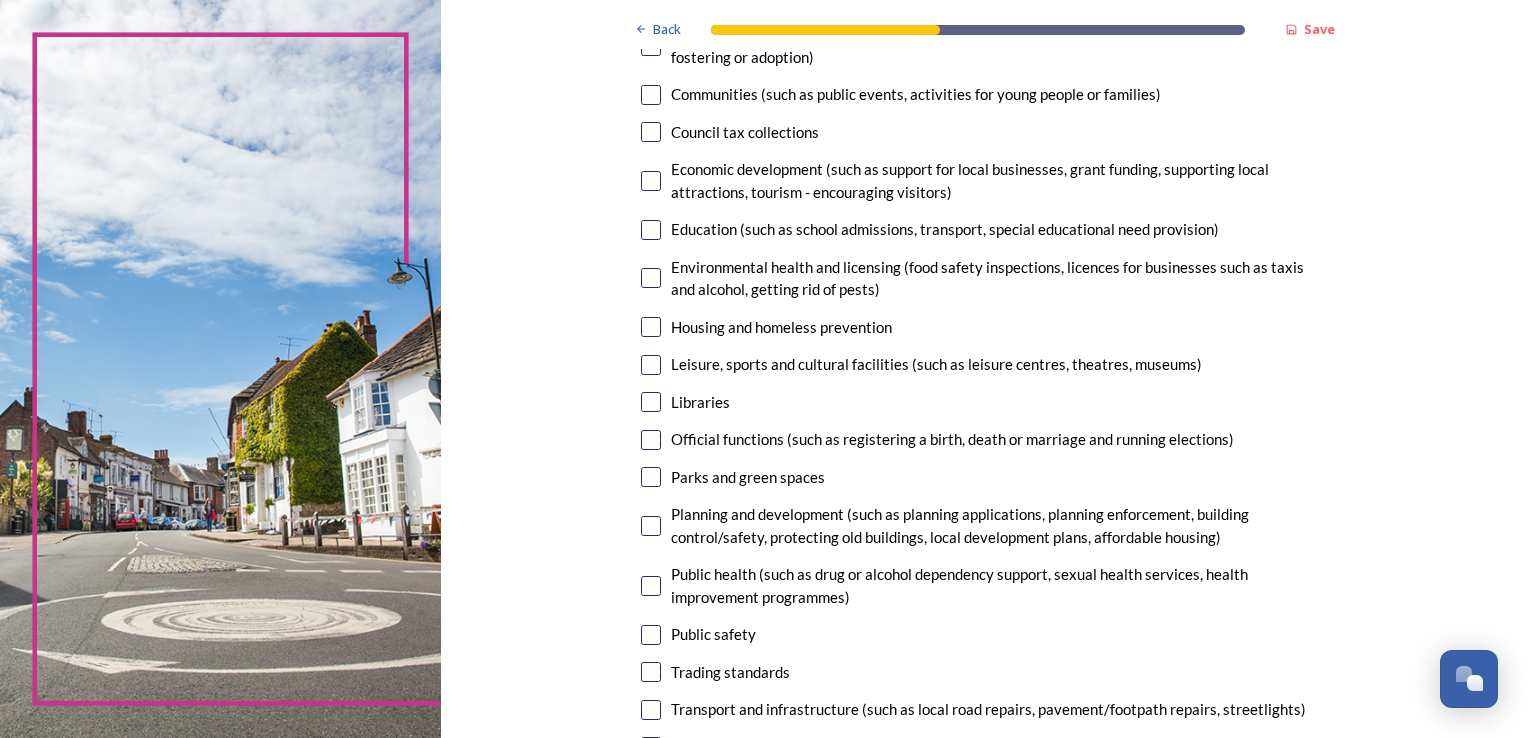 scroll, scrollTop: 500, scrollLeft: 0, axis: vertical 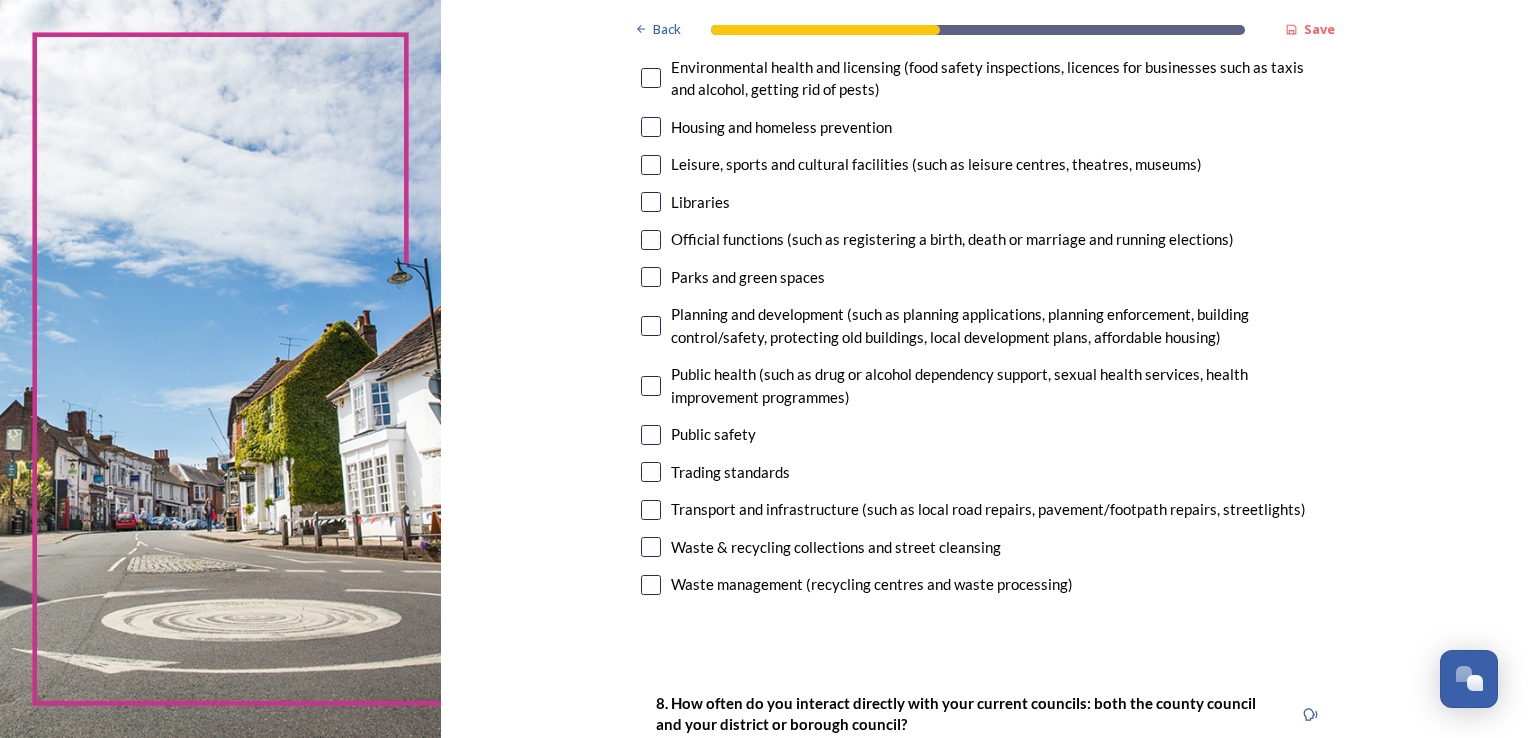 click at bounding box center [651, 277] 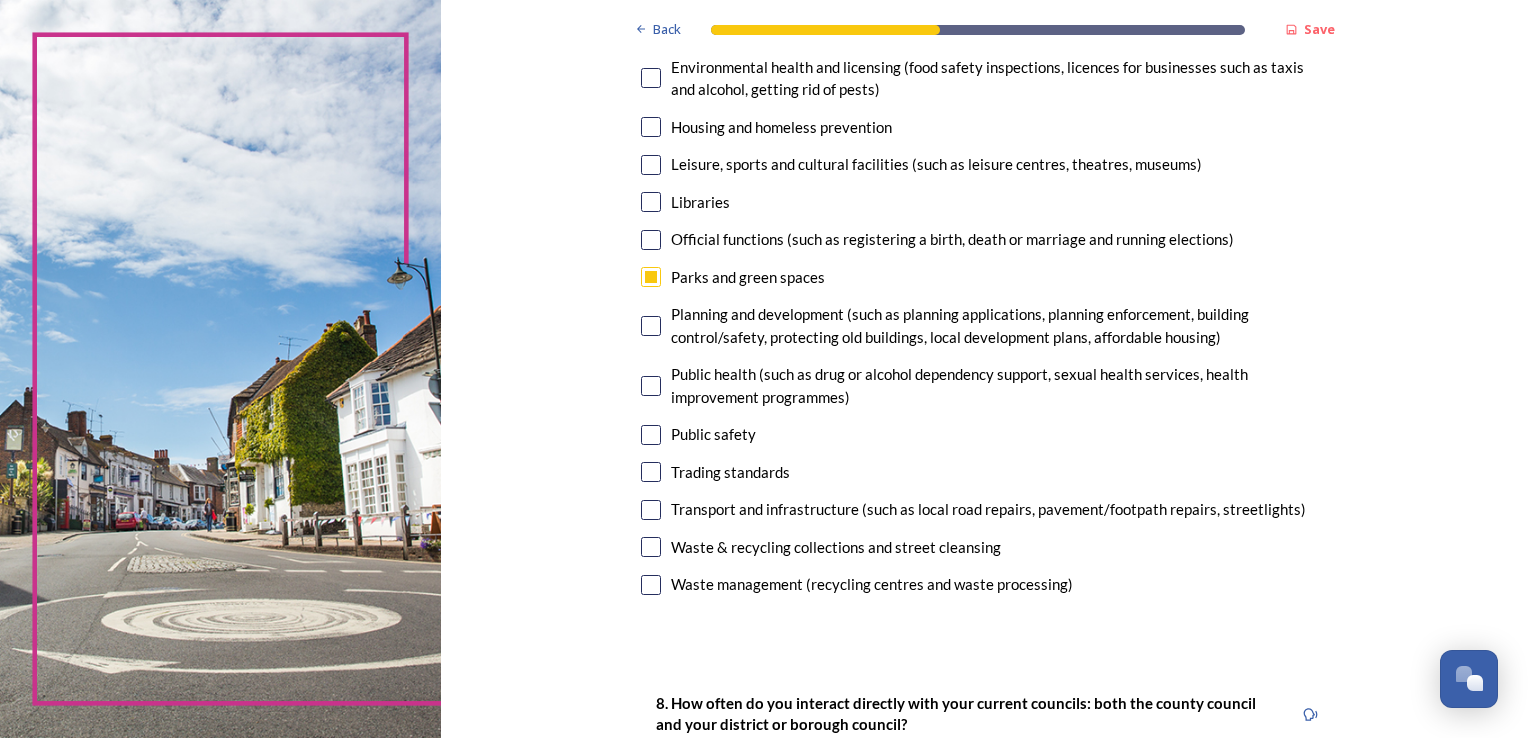 click at bounding box center (651, 547) 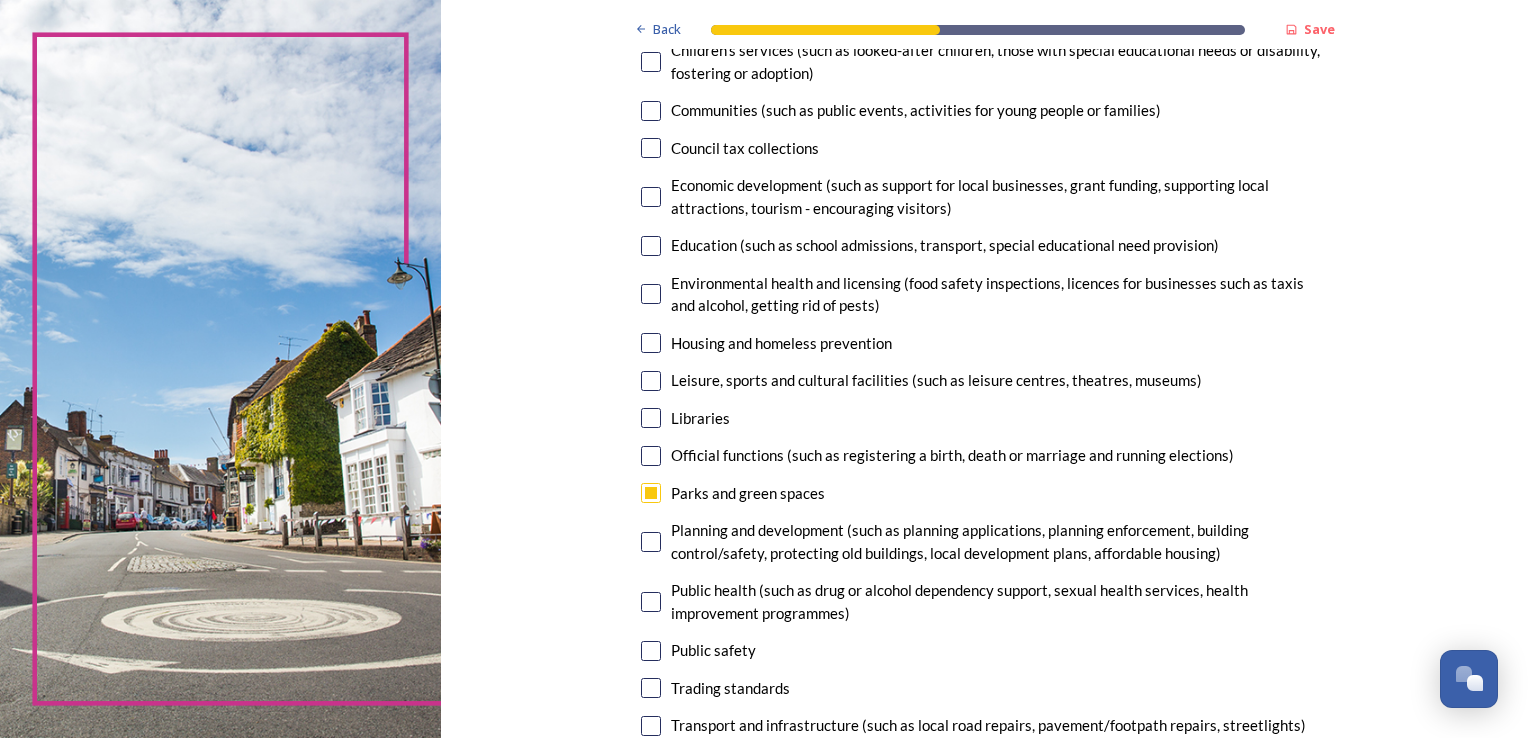 scroll, scrollTop: 400, scrollLeft: 0, axis: vertical 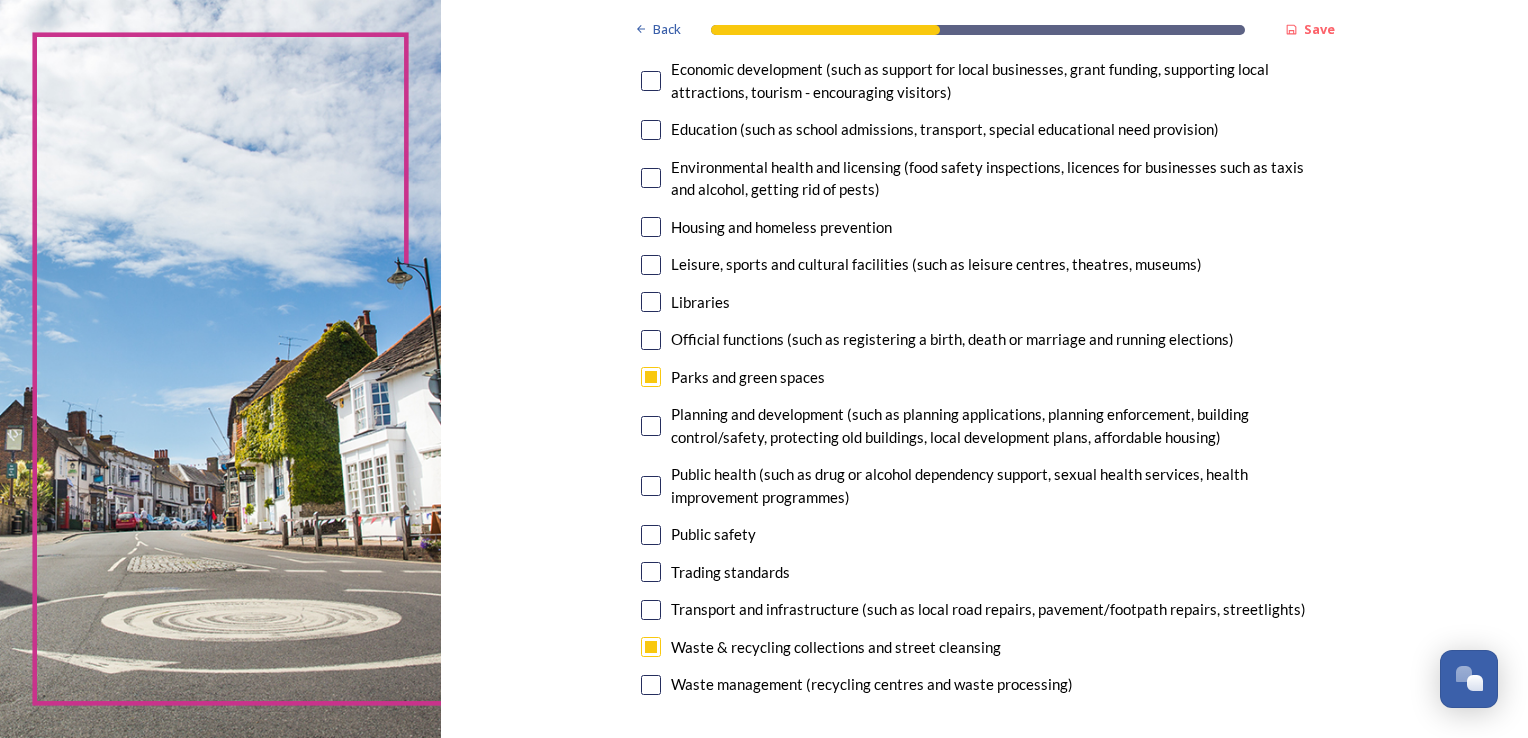 click at bounding box center [651, 426] 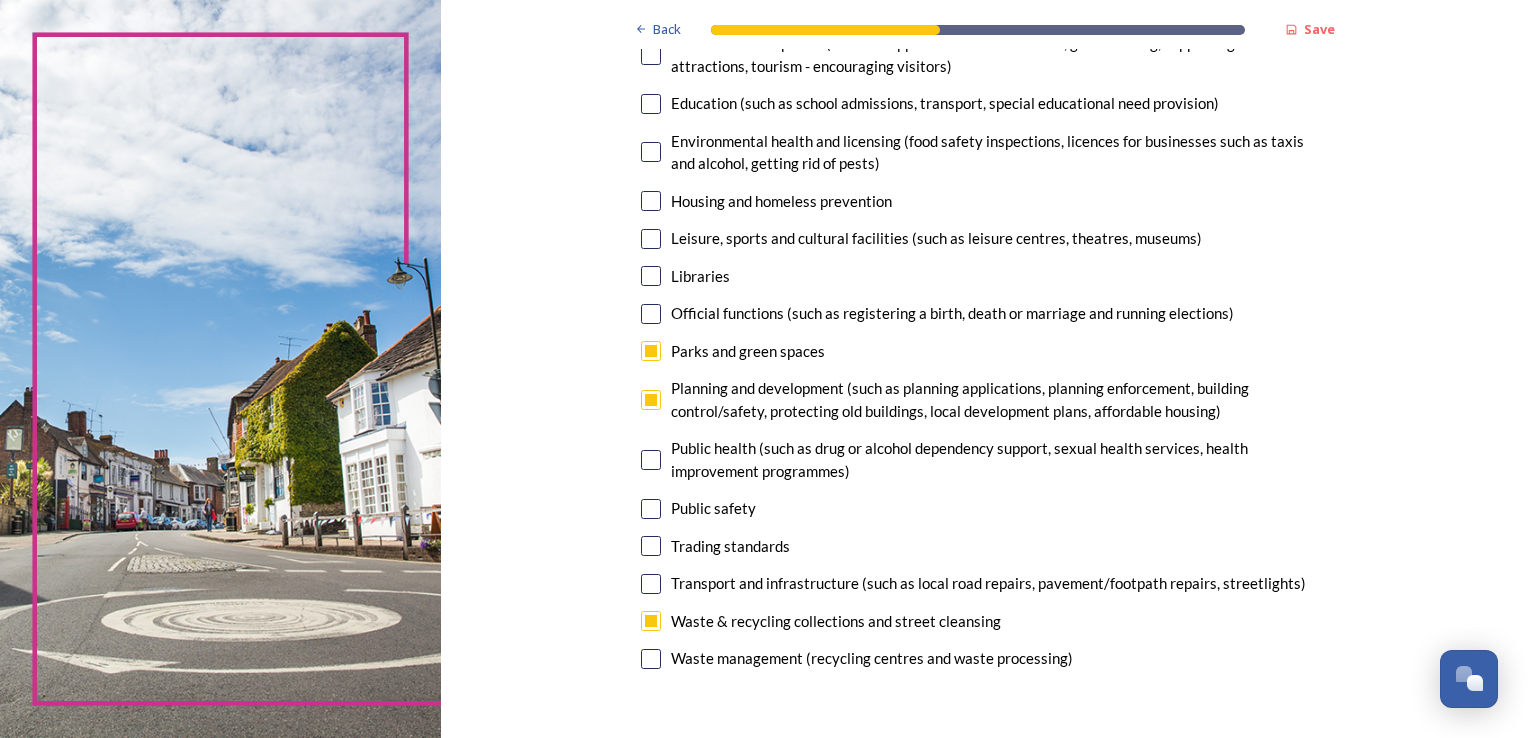 scroll, scrollTop: 500, scrollLeft: 0, axis: vertical 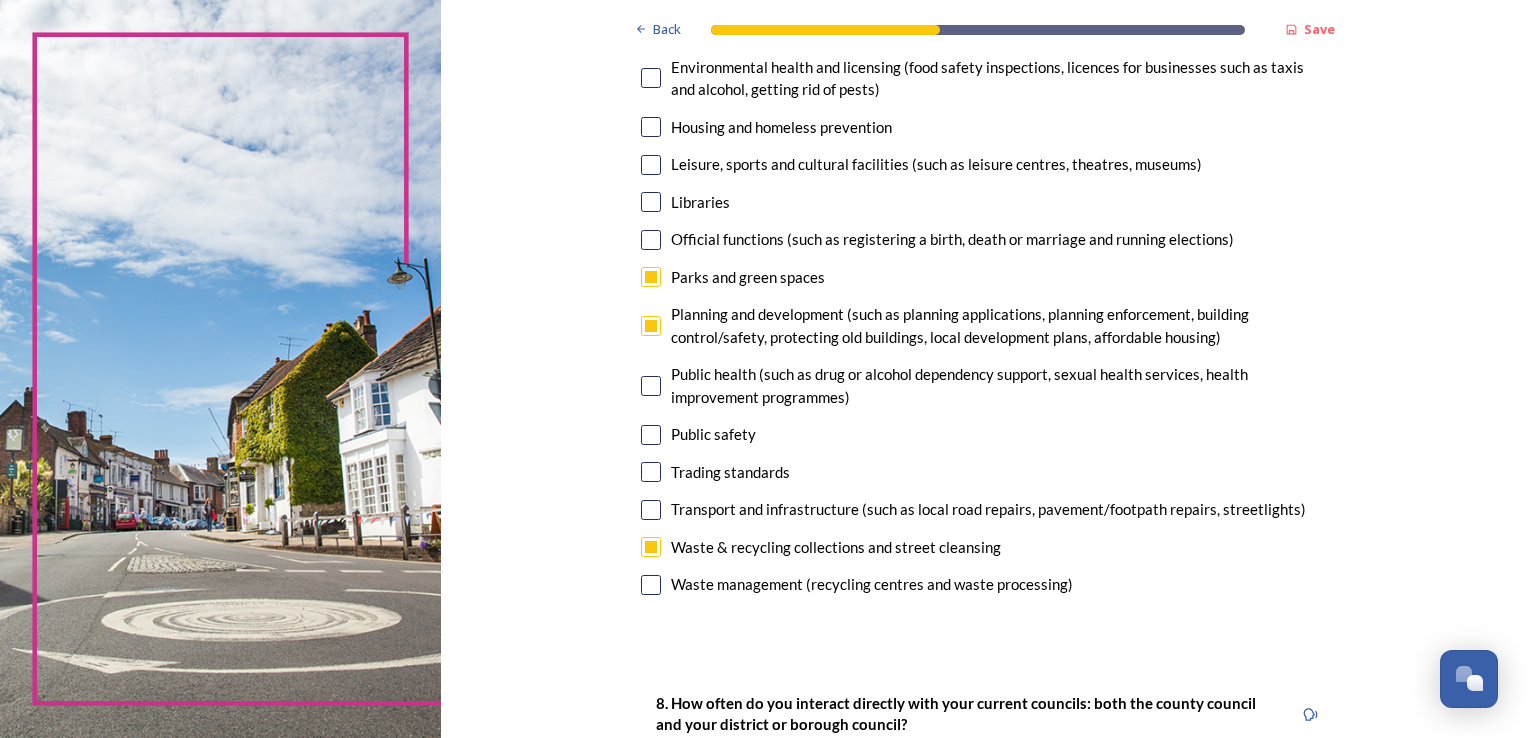 click at bounding box center (651, 510) 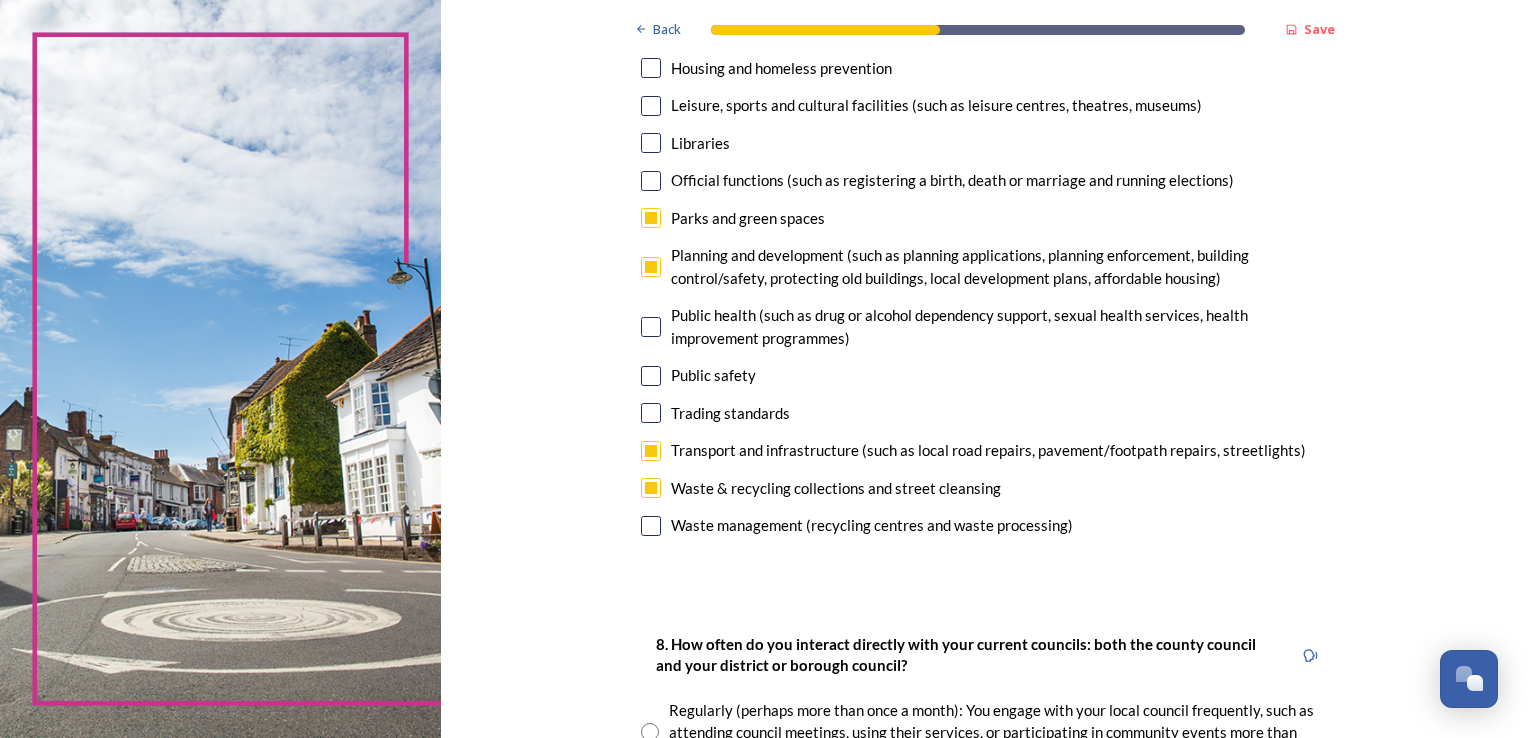 scroll, scrollTop: 900, scrollLeft: 0, axis: vertical 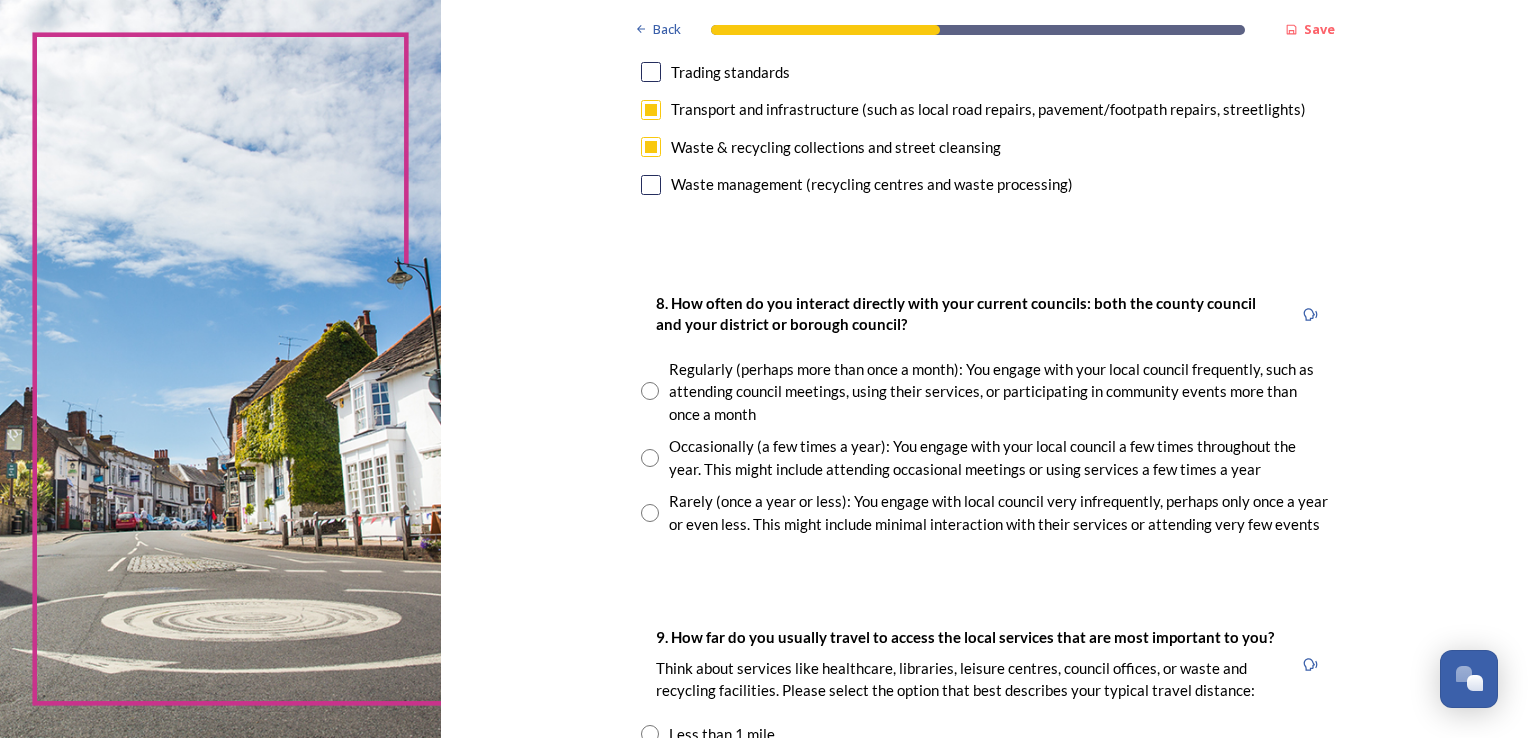 click at bounding box center [650, 391] 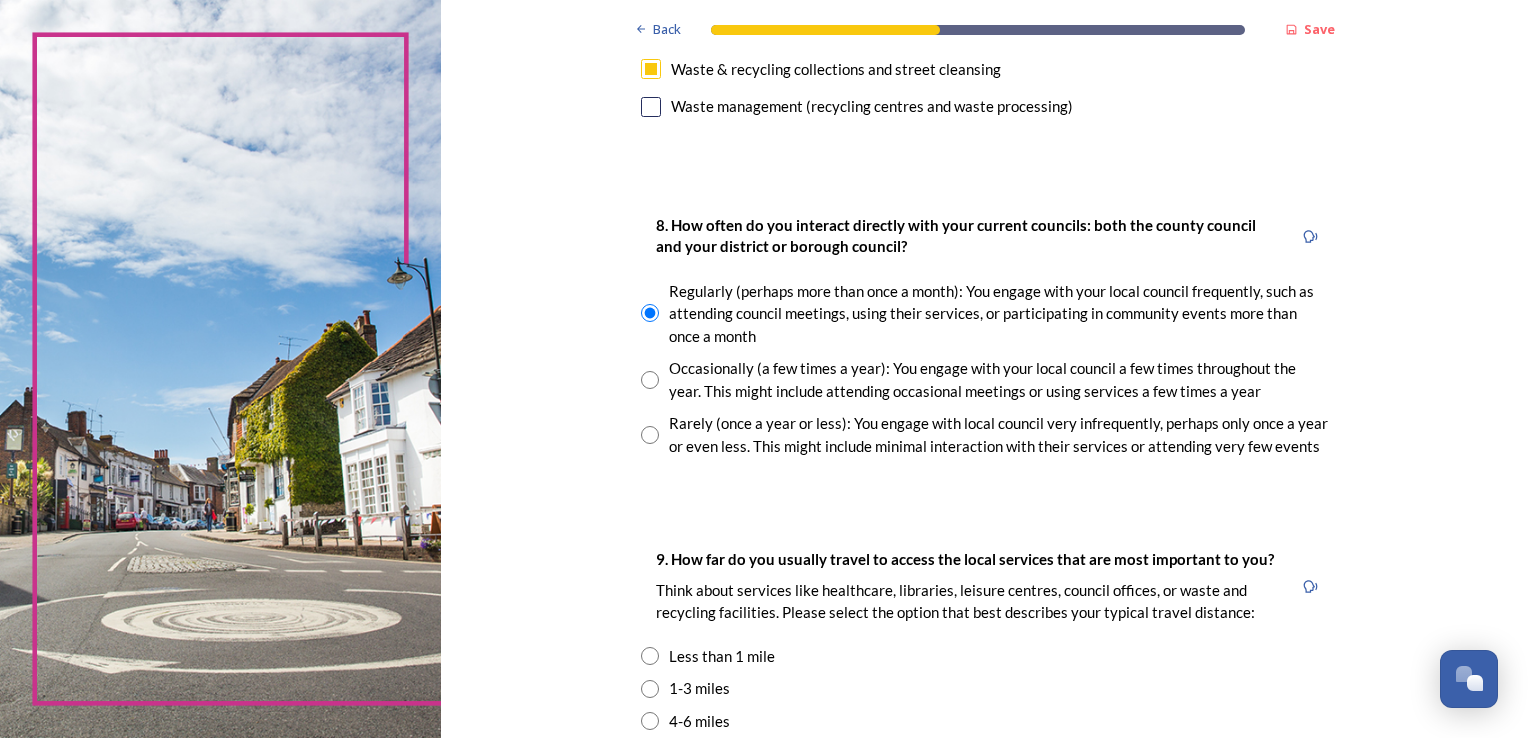 scroll, scrollTop: 1200, scrollLeft: 0, axis: vertical 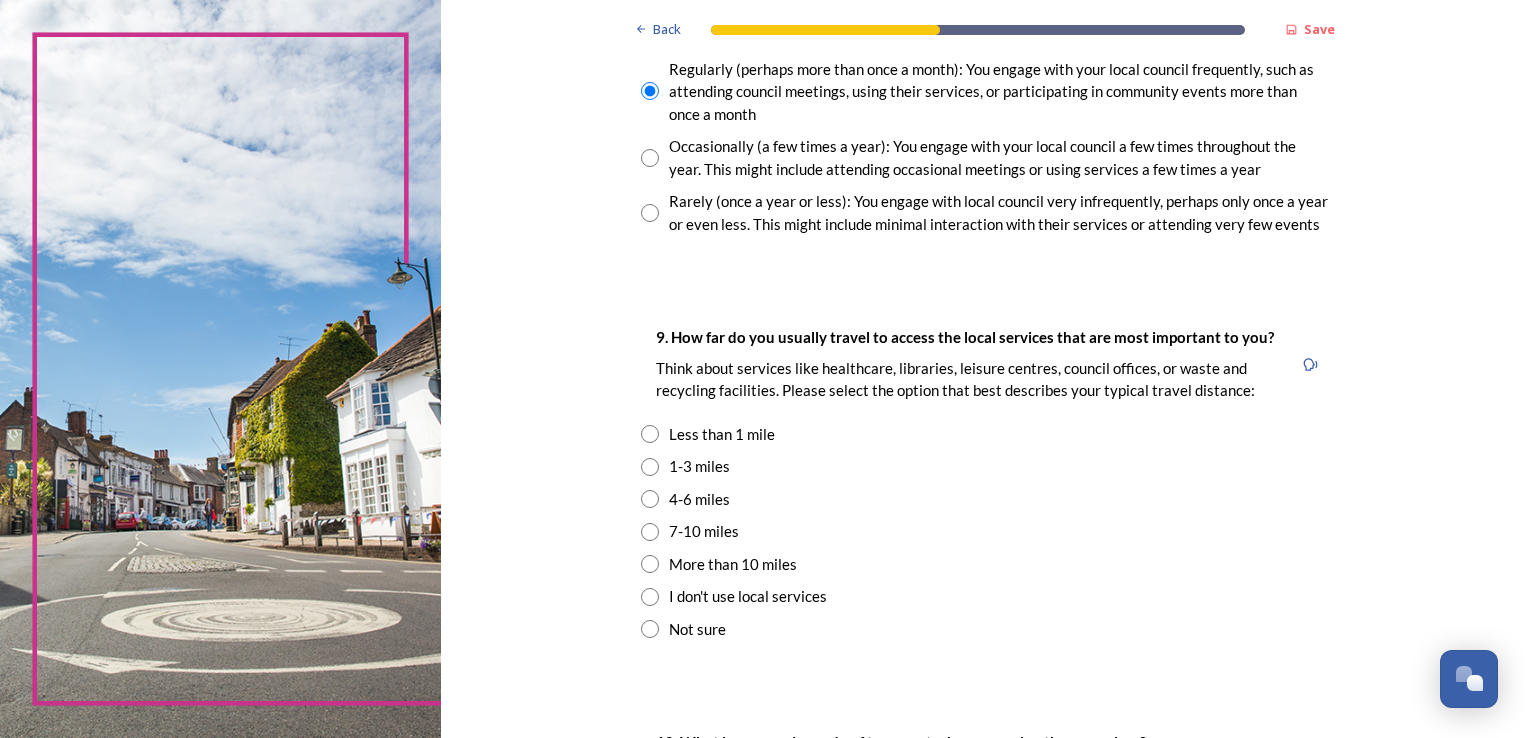 click at bounding box center [650, 467] 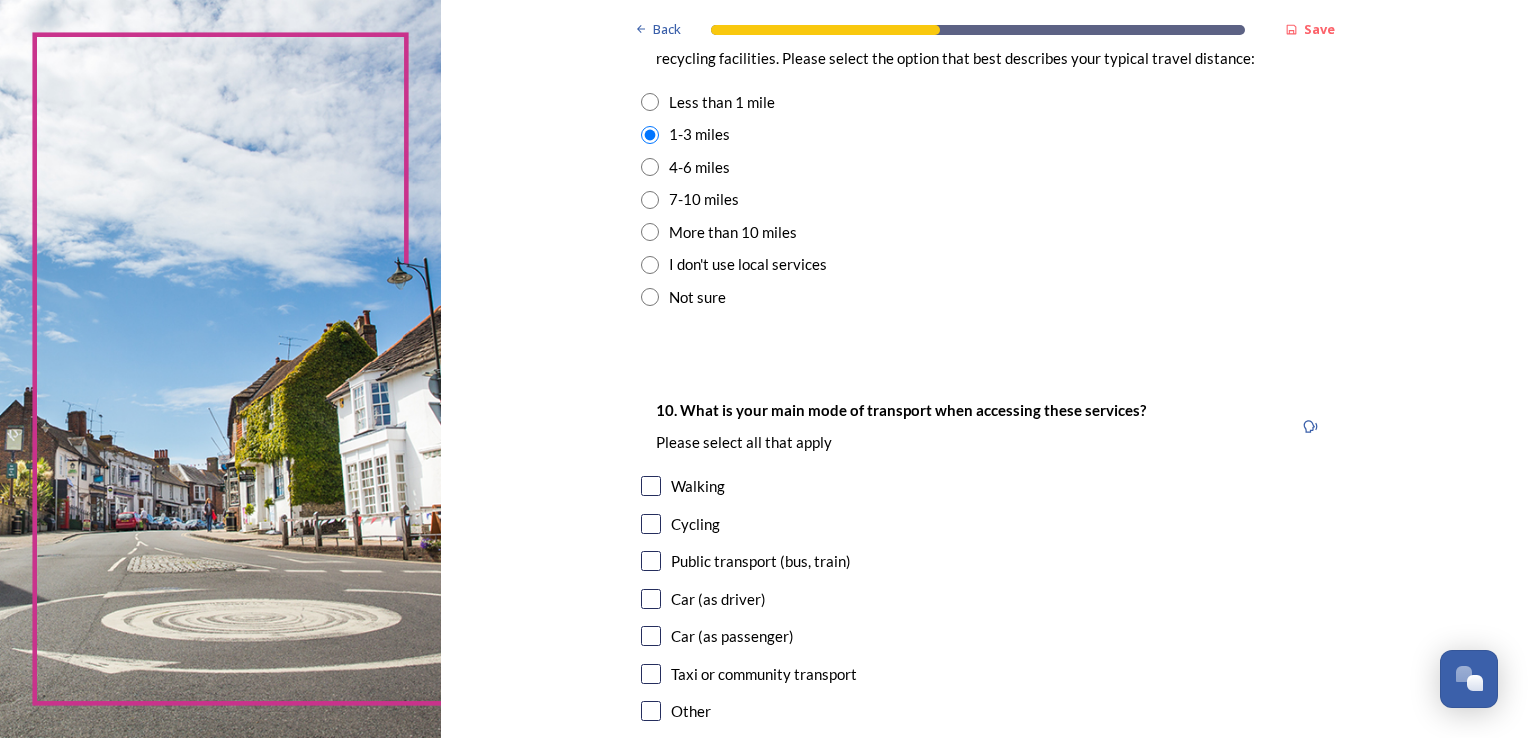 scroll, scrollTop: 1700, scrollLeft: 0, axis: vertical 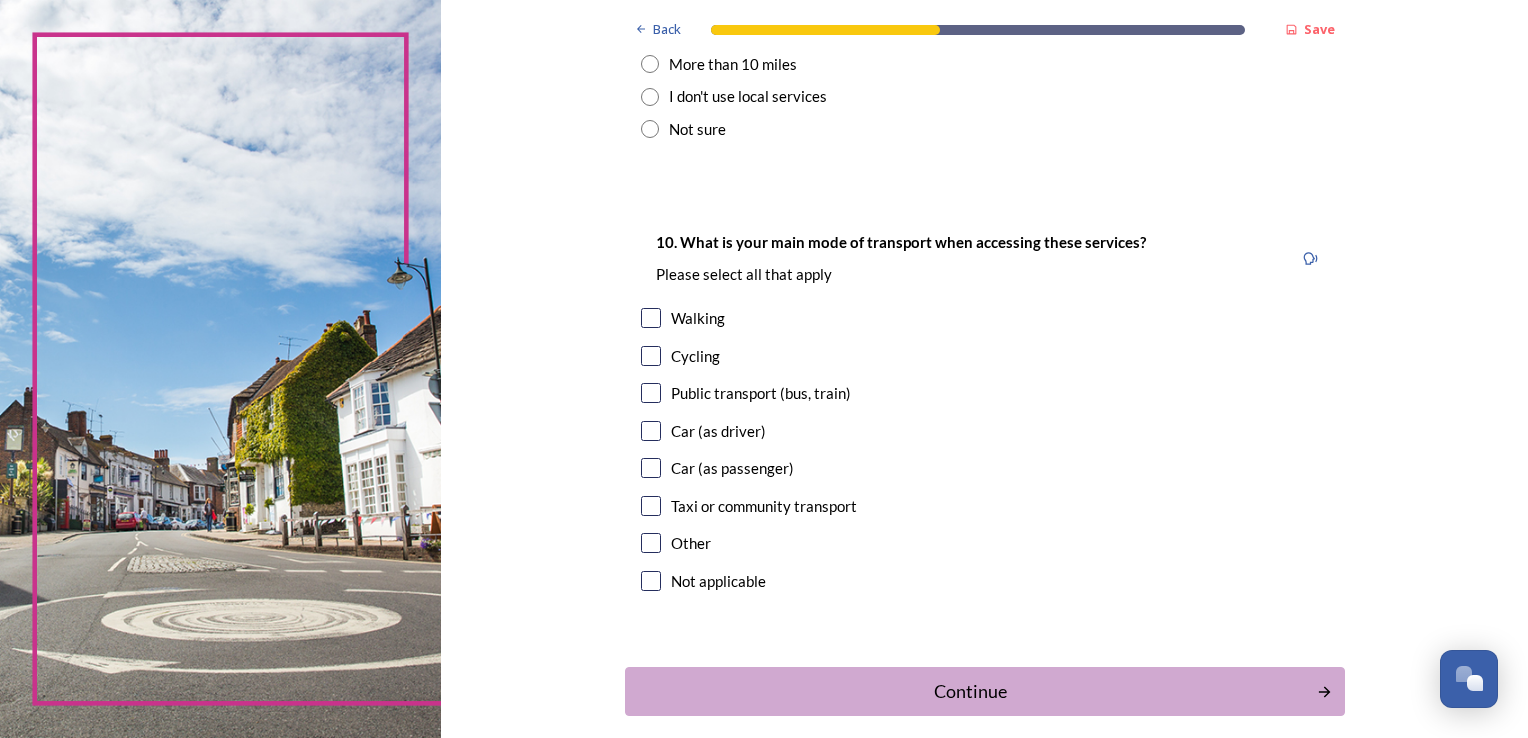 click at bounding box center (651, 318) 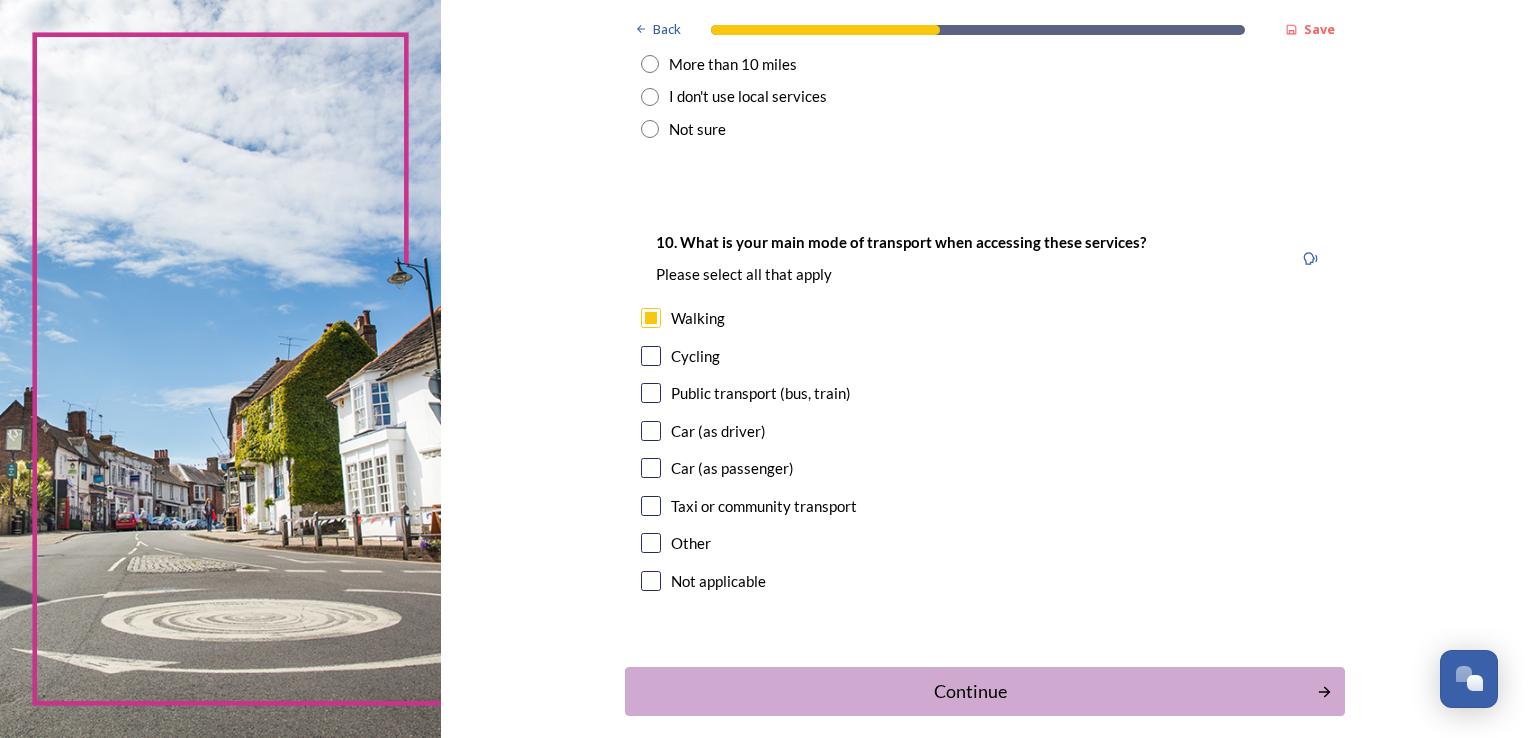 click at bounding box center [651, 431] 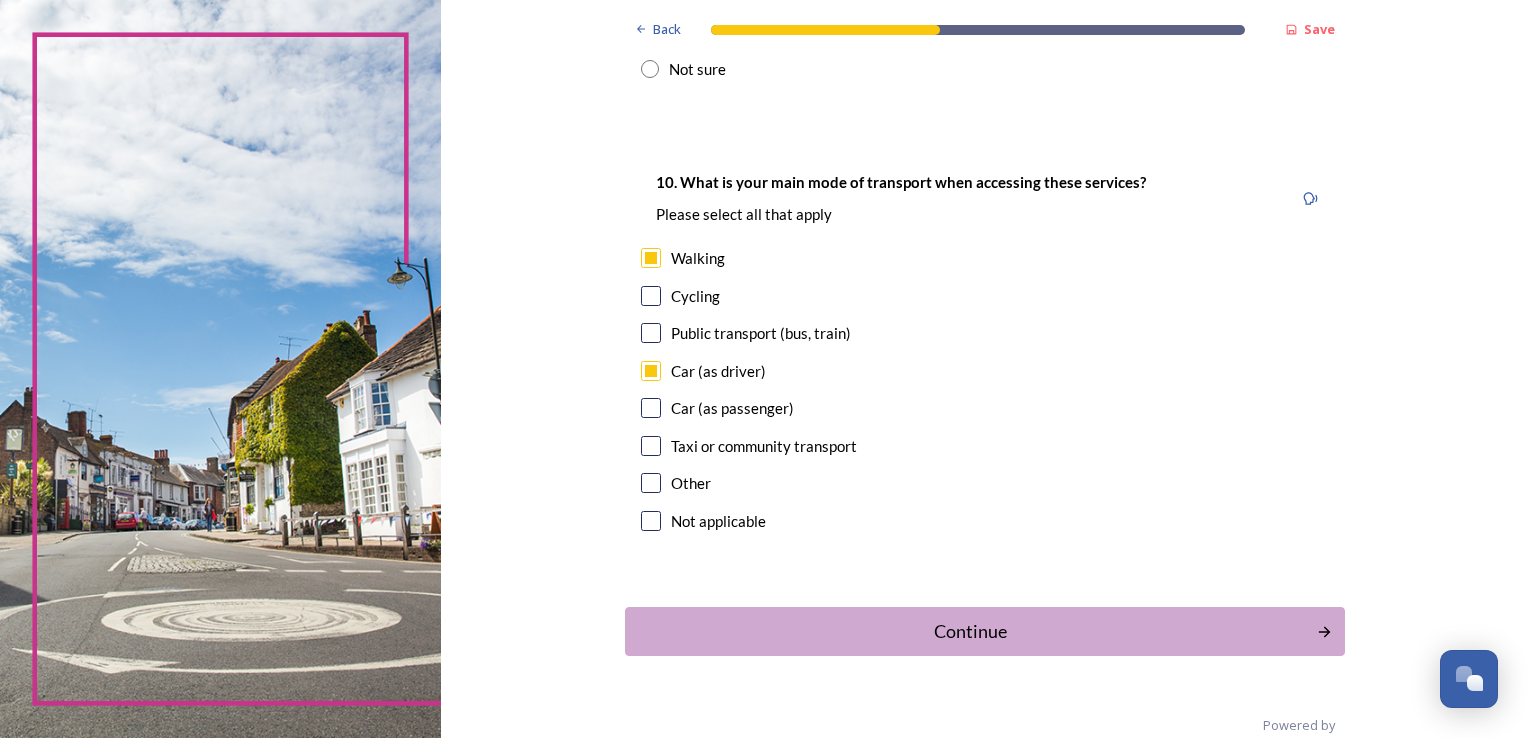 scroll, scrollTop: 1793, scrollLeft: 0, axis: vertical 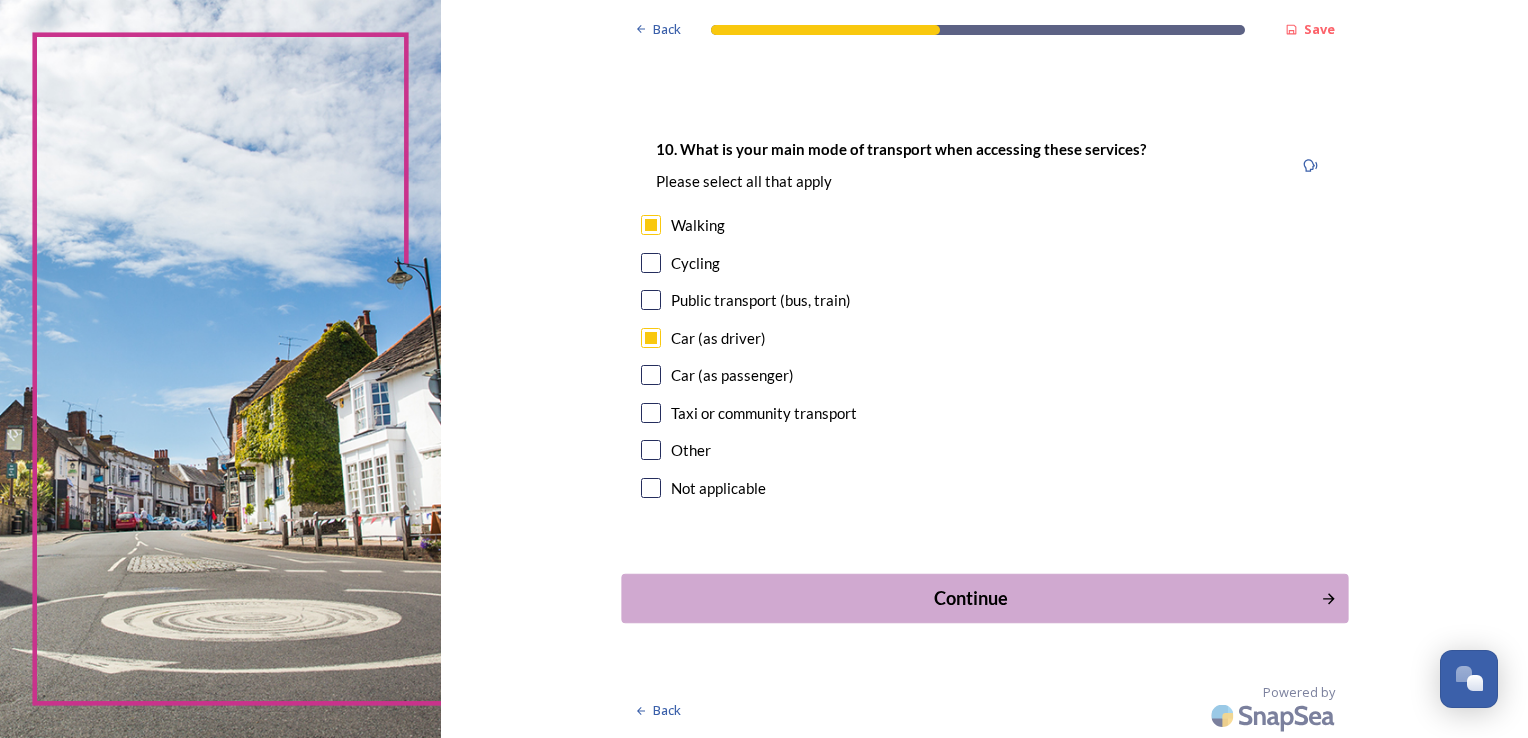click on "Continue" at bounding box center (970, 598) 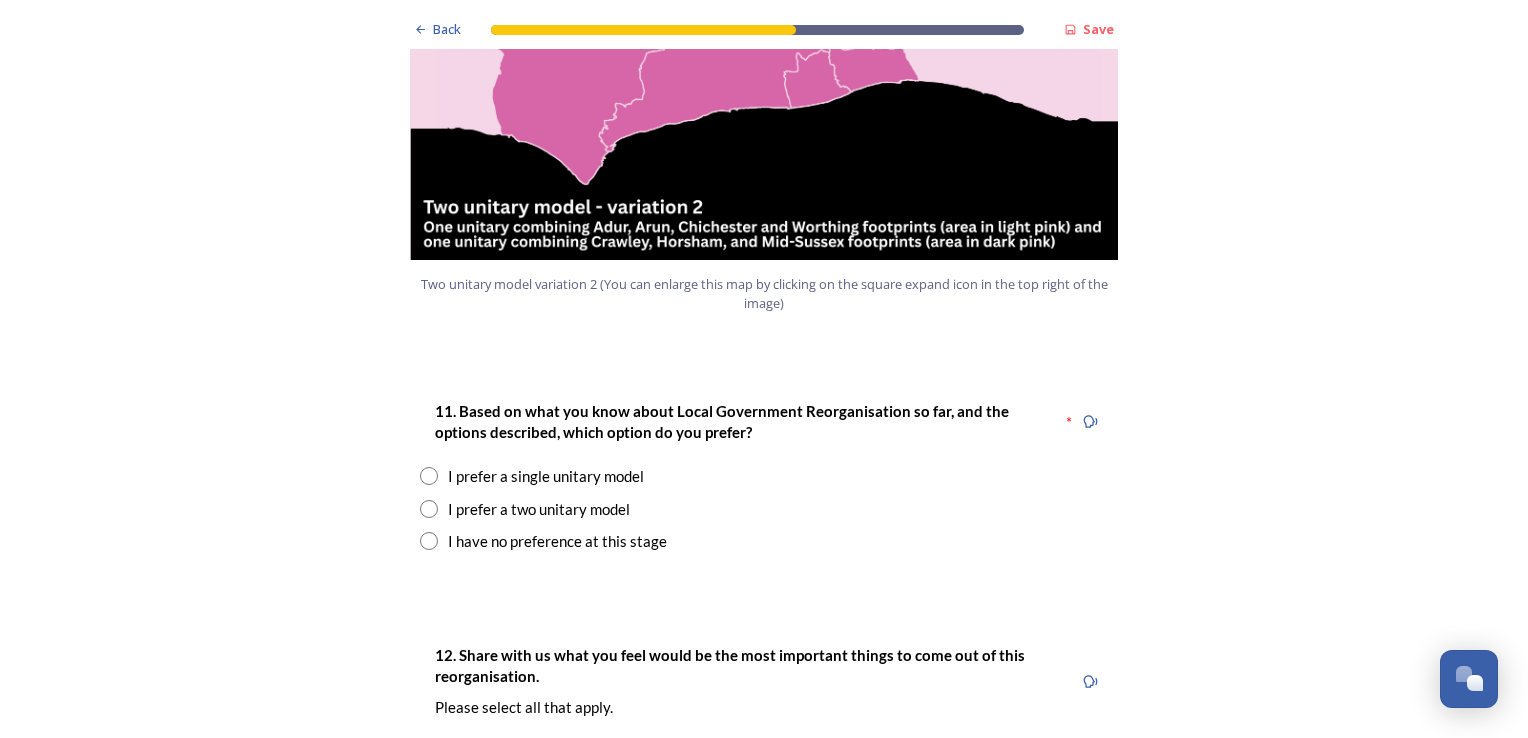 scroll, scrollTop: 2400, scrollLeft: 0, axis: vertical 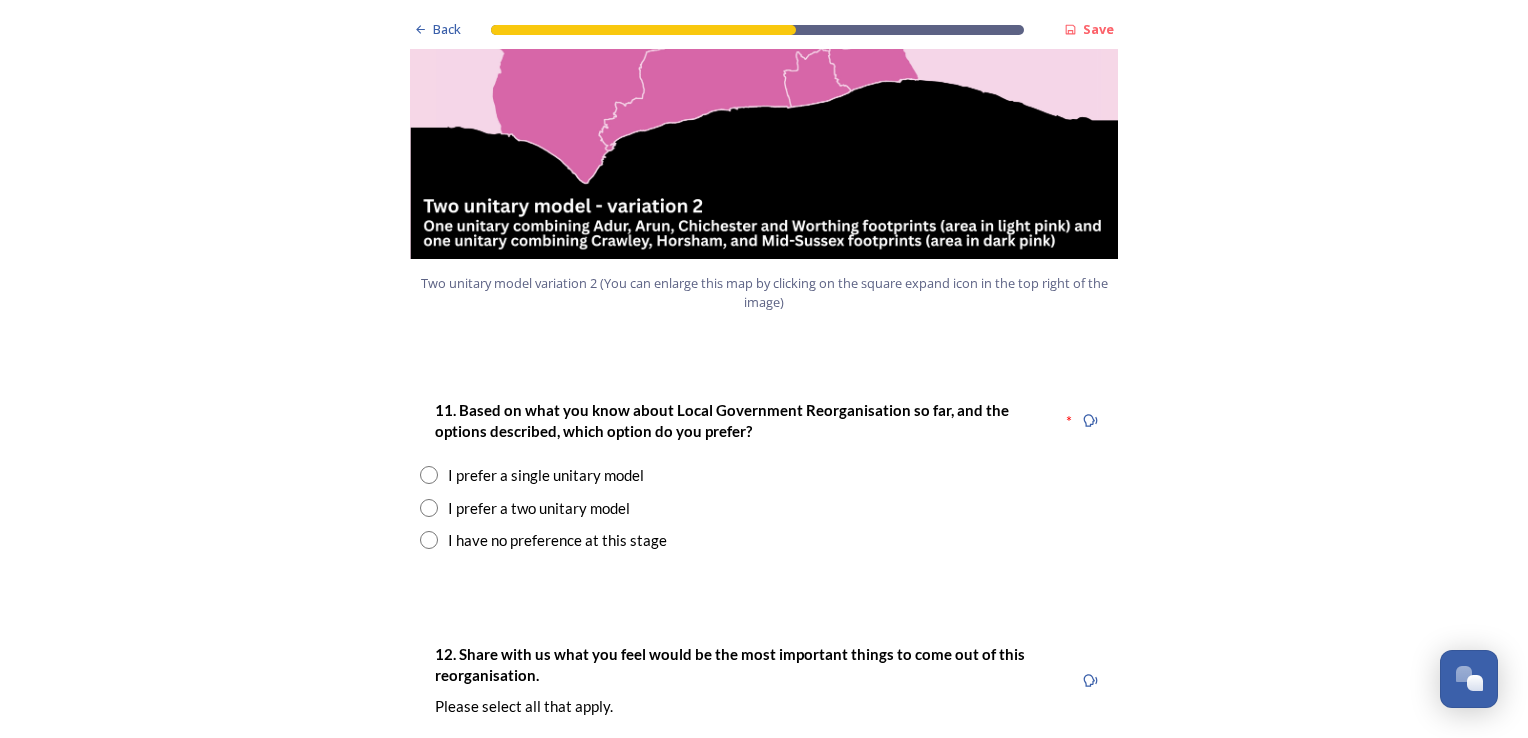click at bounding box center [429, 508] 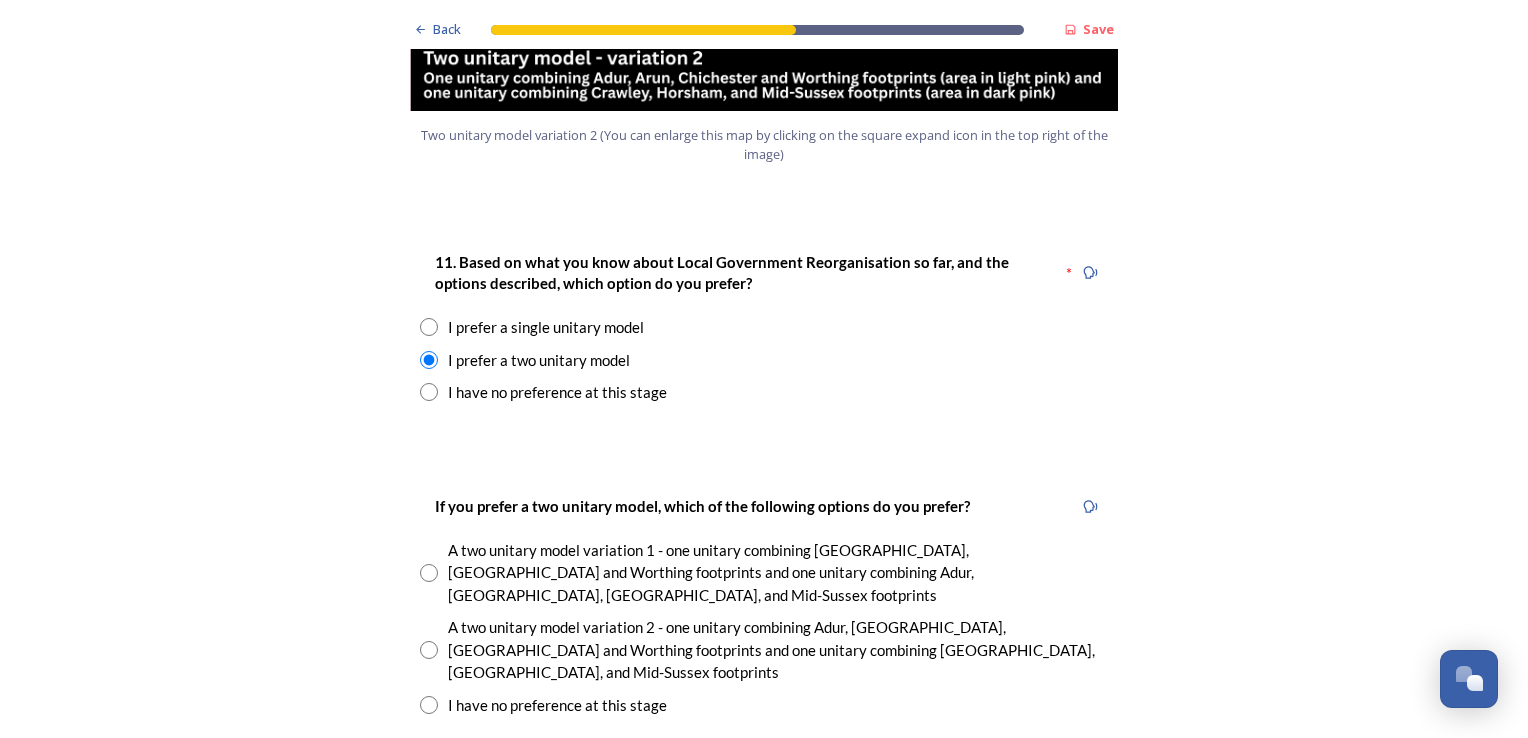 scroll, scrollTop: 2600, scrollLeft: 0, axis: vertical 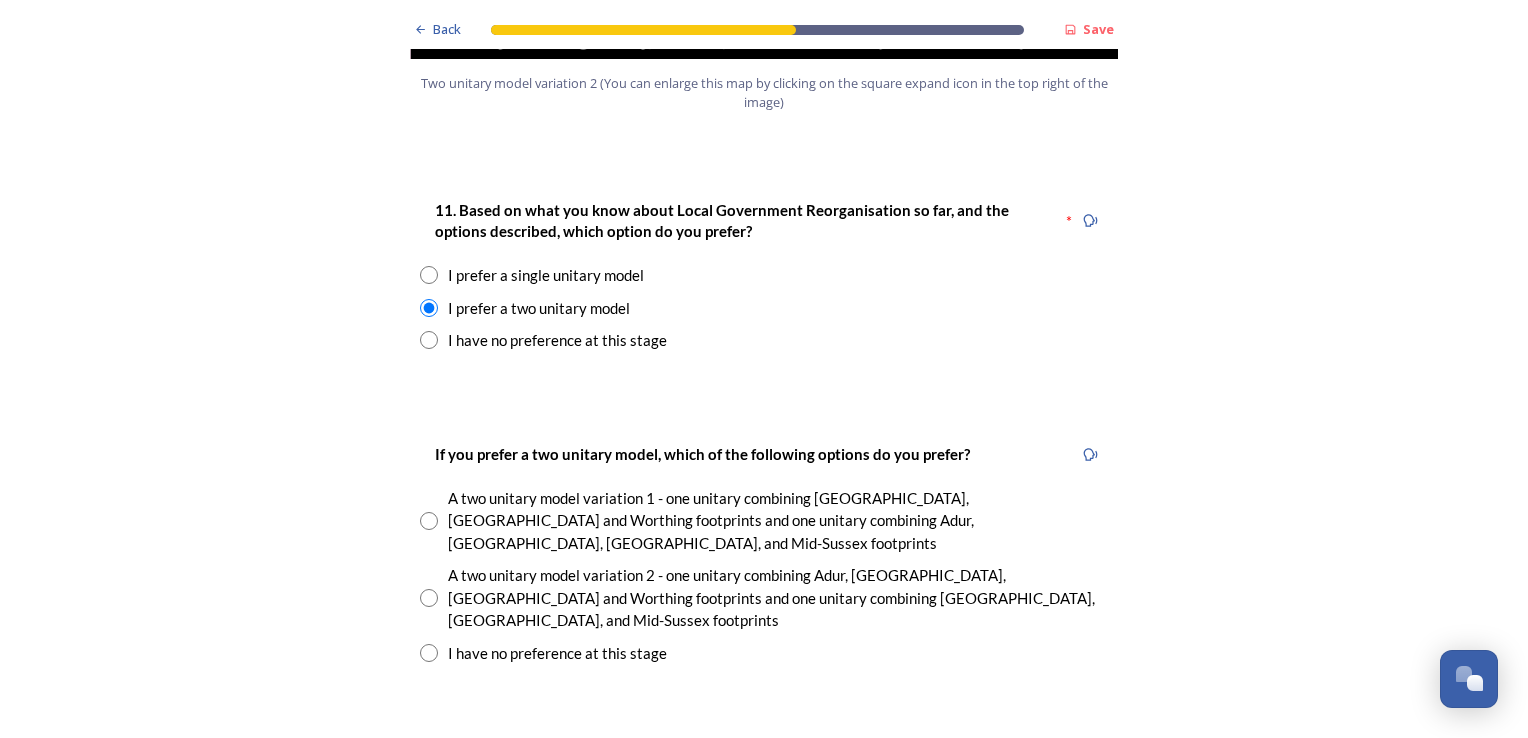 click at bounding box center (429, 598) 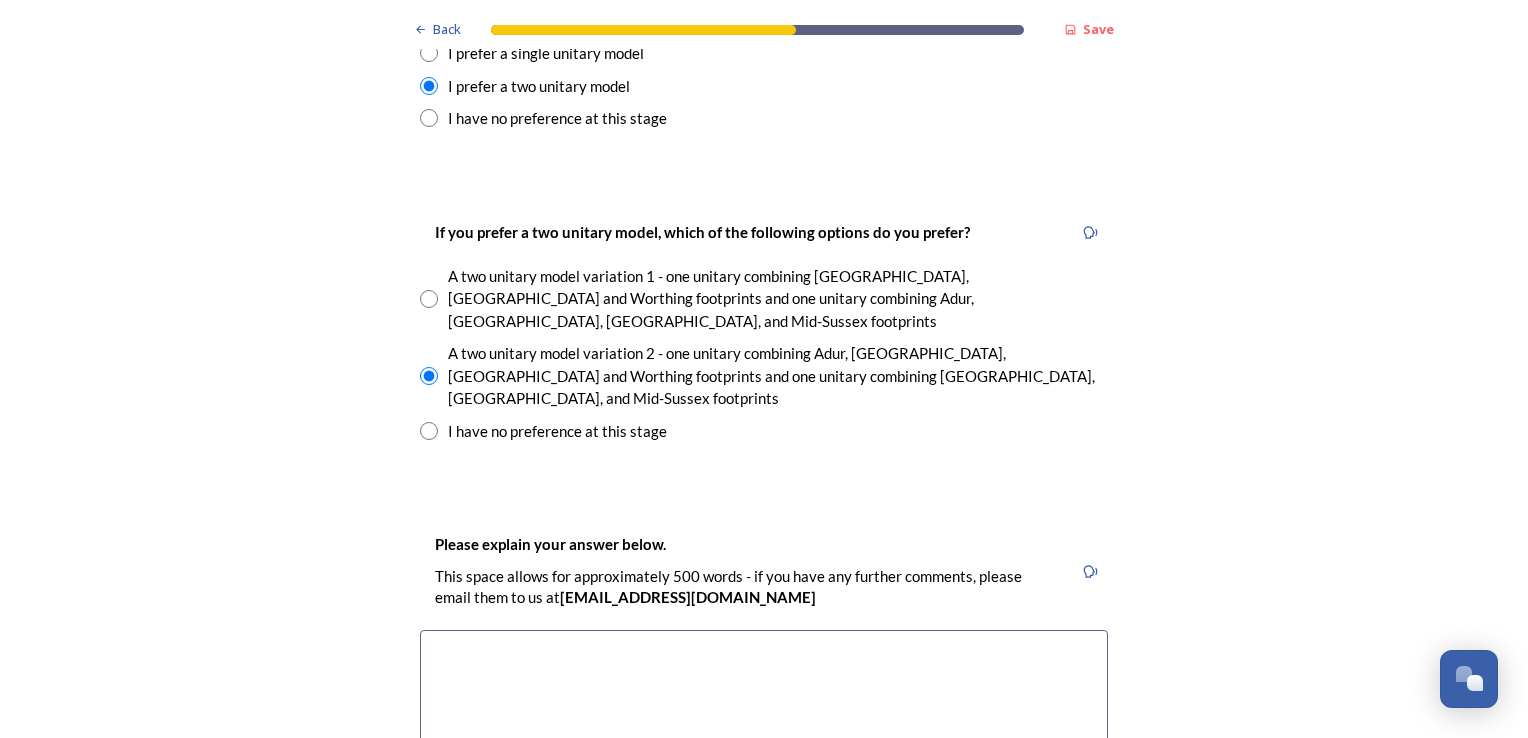 scroll, scrollTop: 3000, scrollLeft: 0, axis: vertical 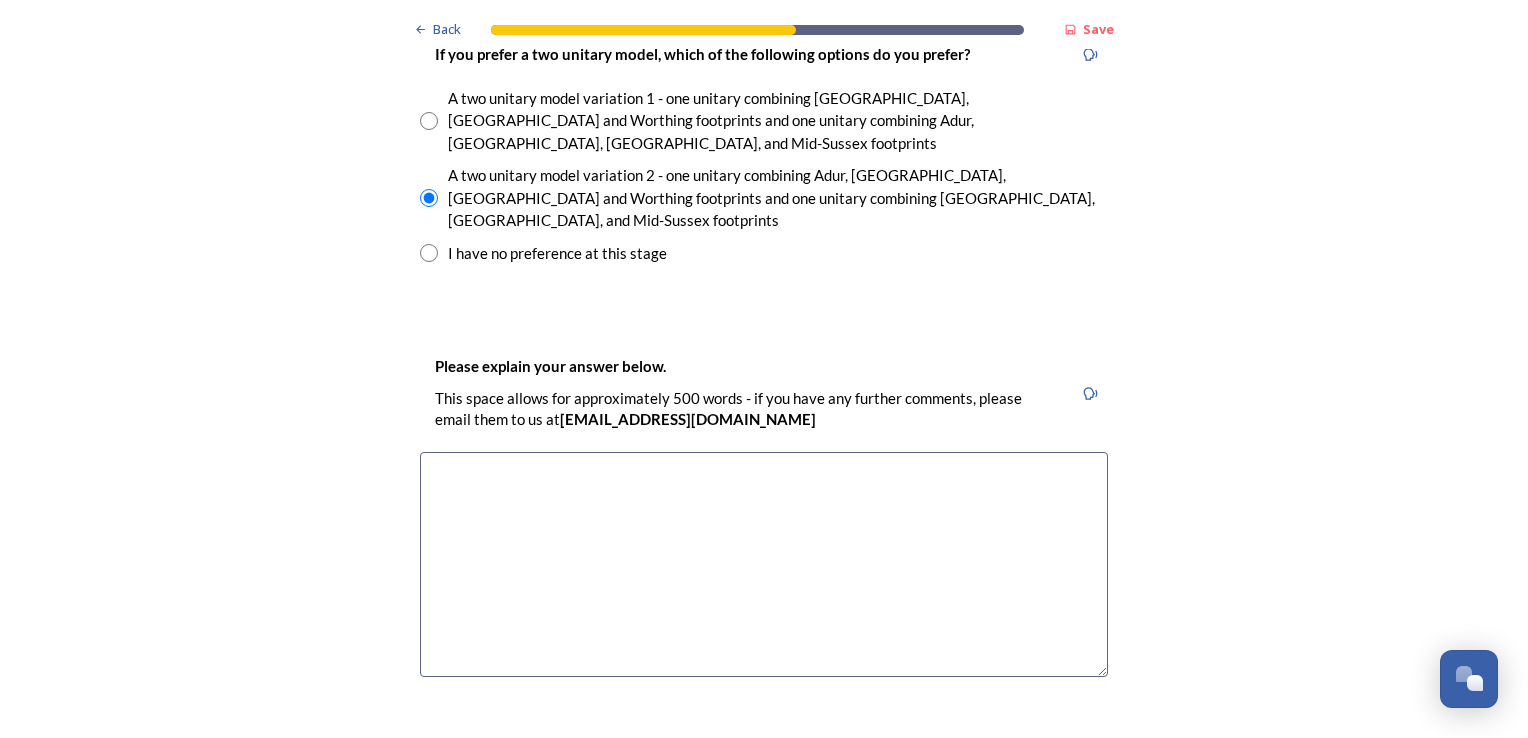 click at bounding box center [764, 564] 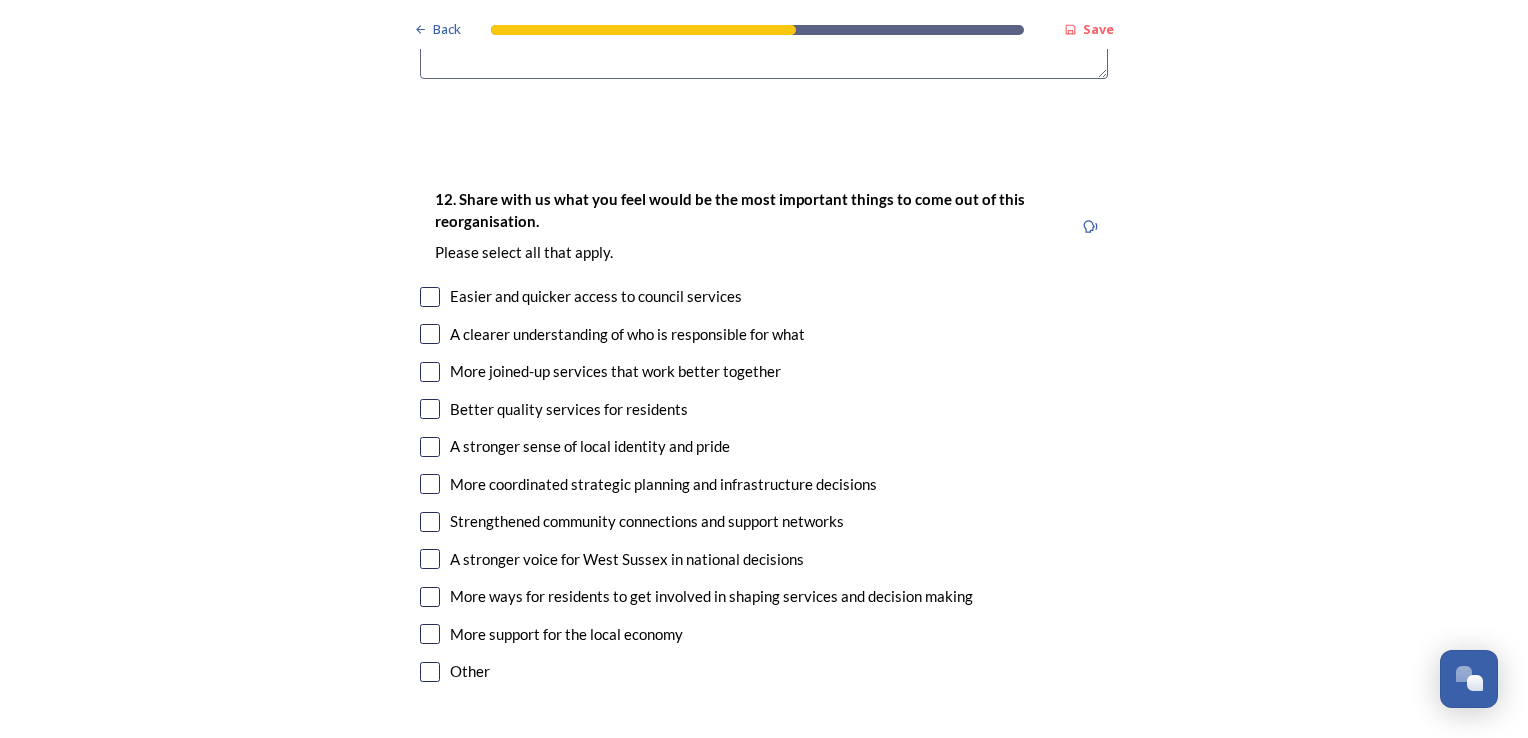 scroll, scrollTop: 3600, scrollLeft: 0, axis: vertical 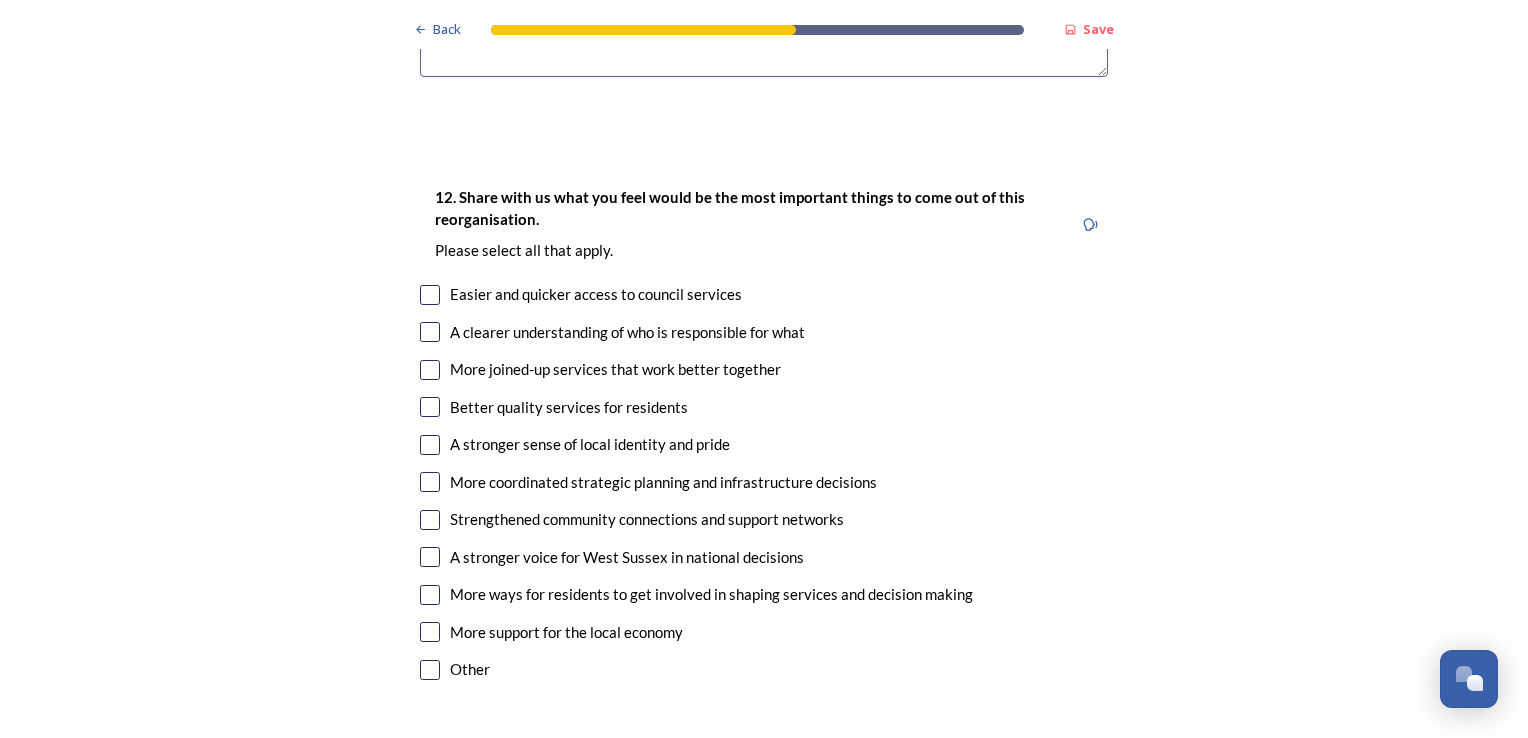 type on "It is geographically more unified, as it falls between the north and south downs and does not include a 'coastal' area.  The requirements for coastal areas  would be best met by having them all in one unitary , with a separate unitary for the Weald." 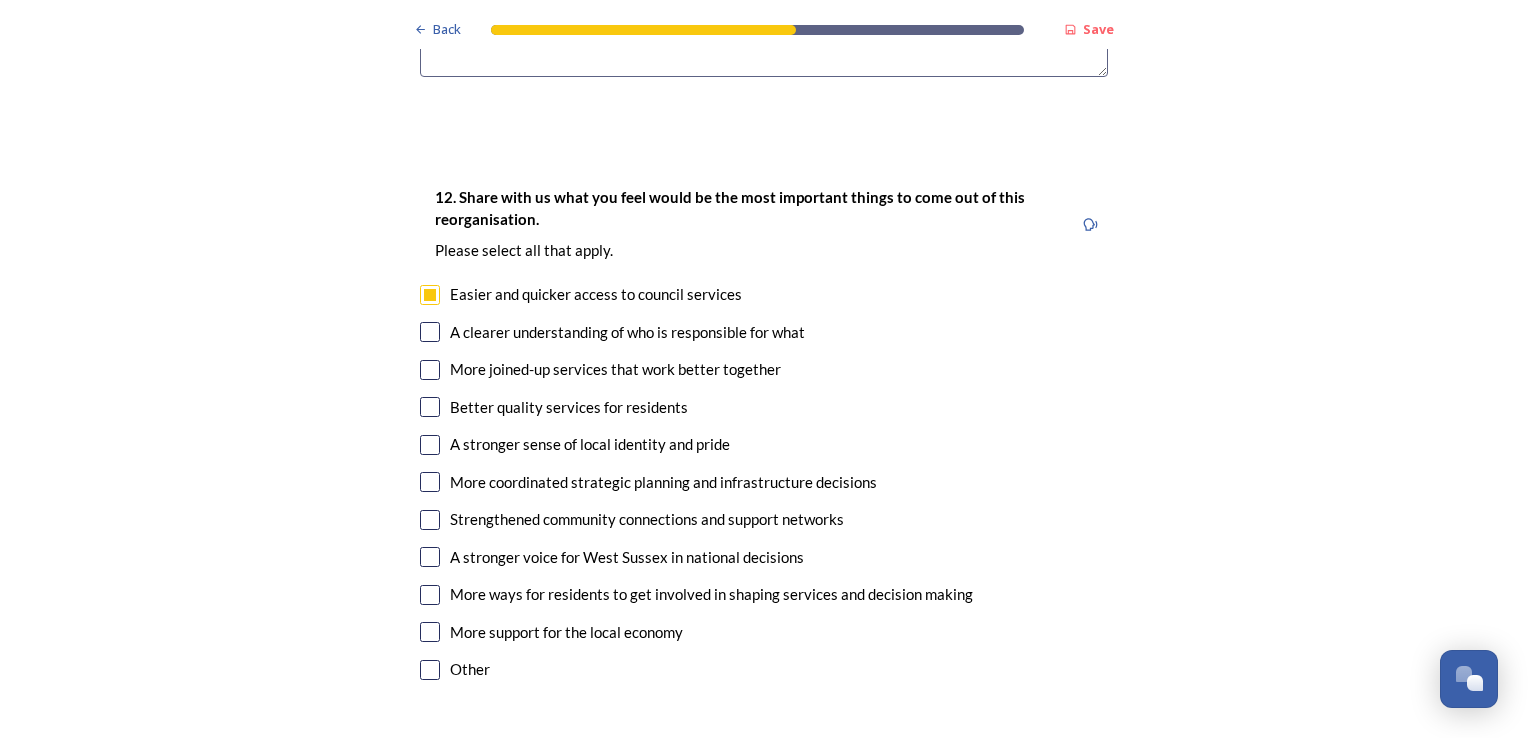click at bounding box center [430, 332] 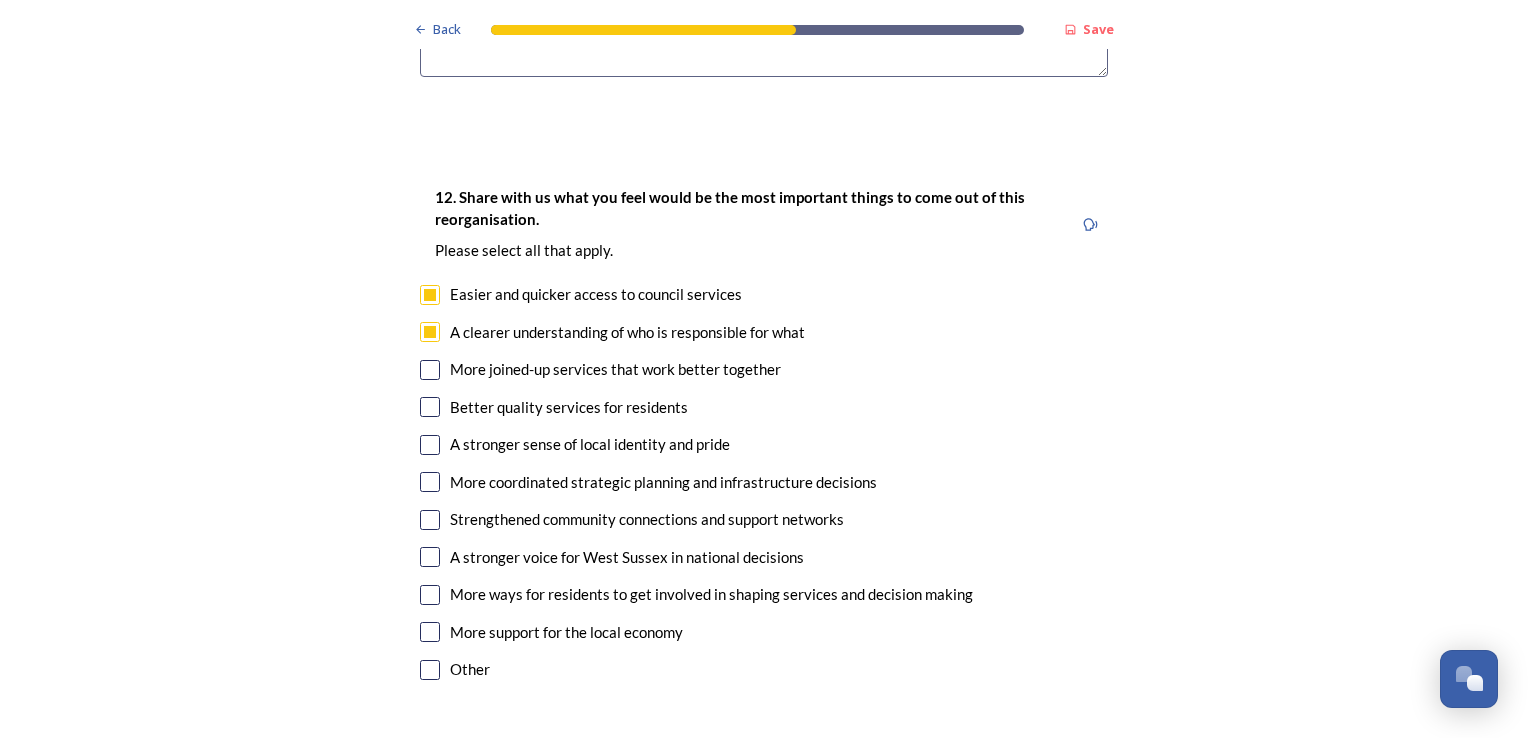 click at bounding box center (430, 370) 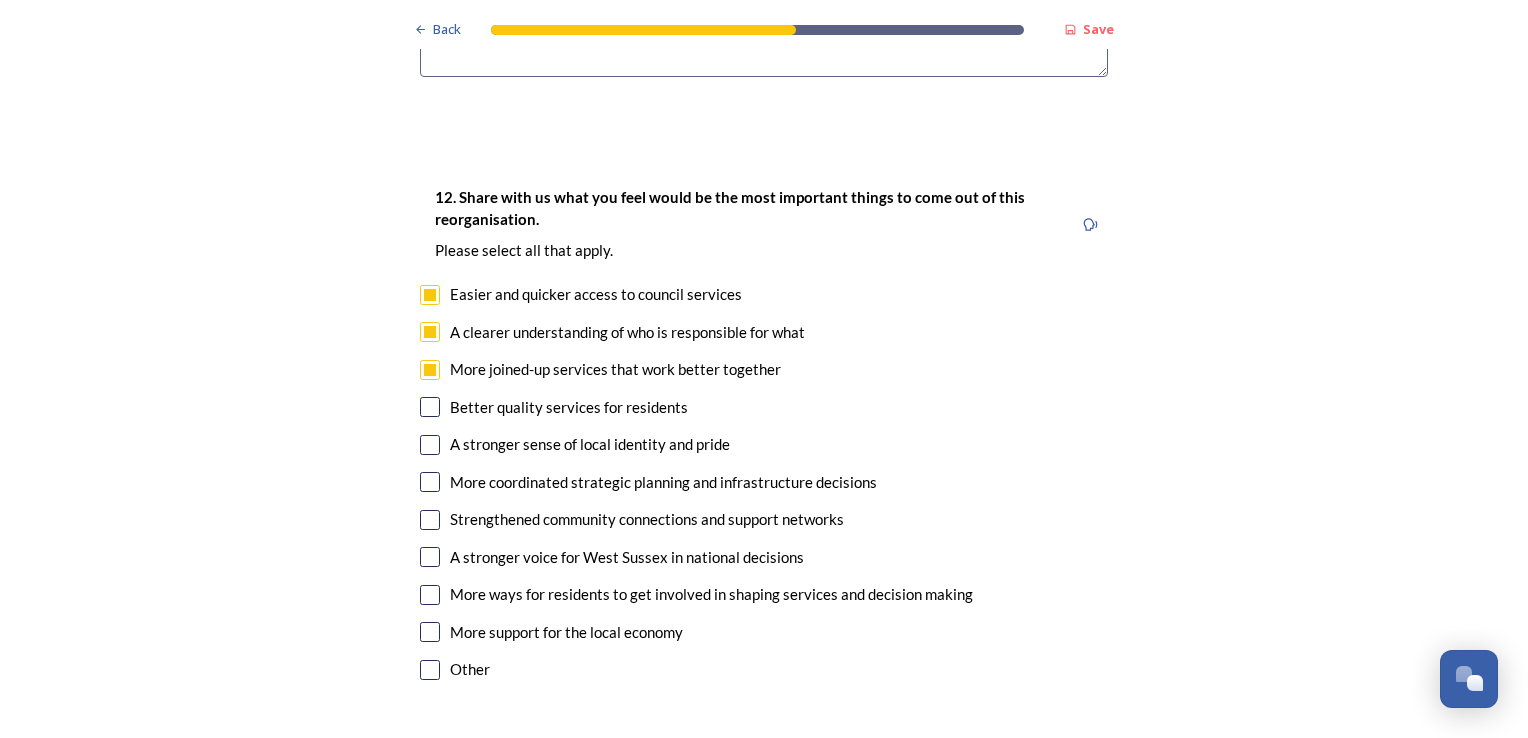 click at bounding box center [430, 407] 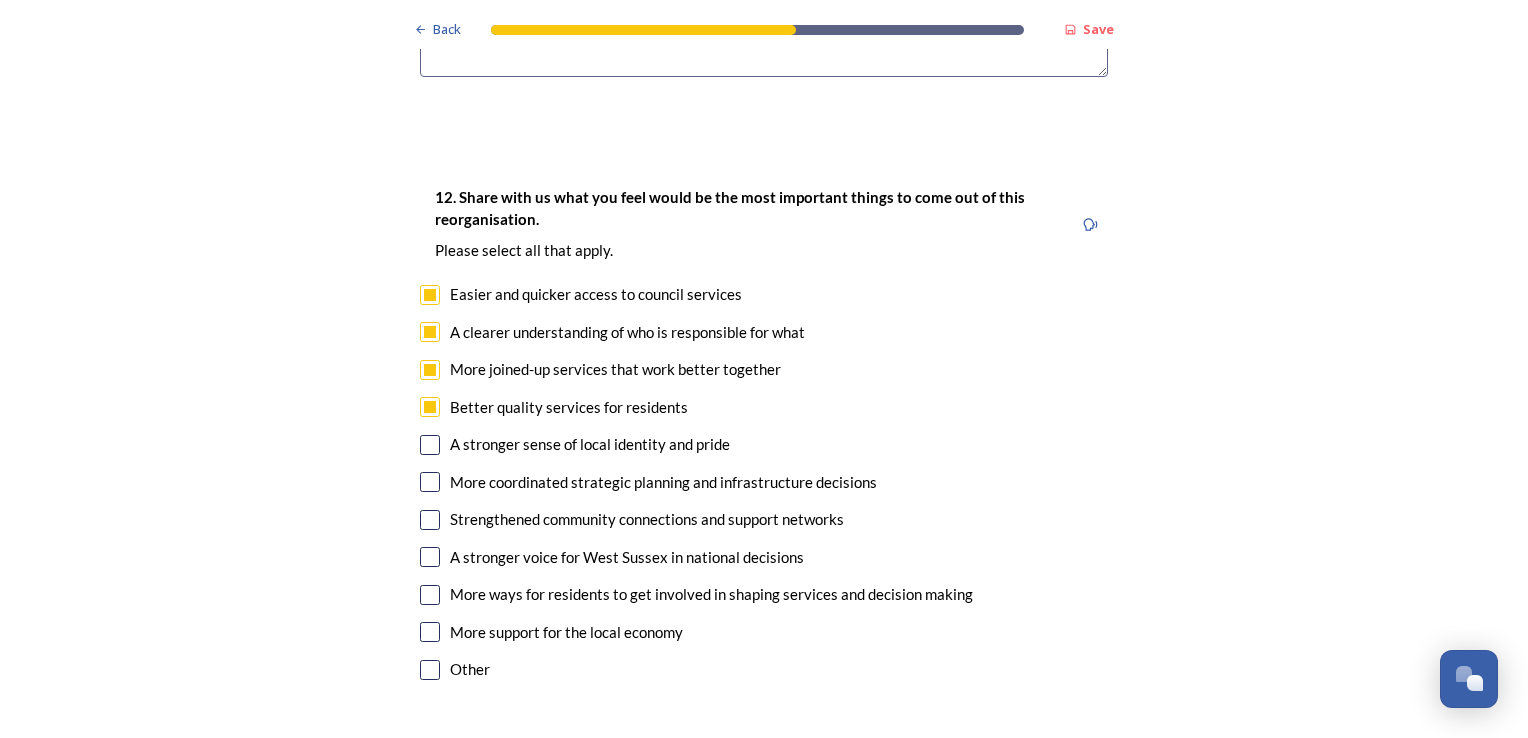 click at bounding box center (430, 557) 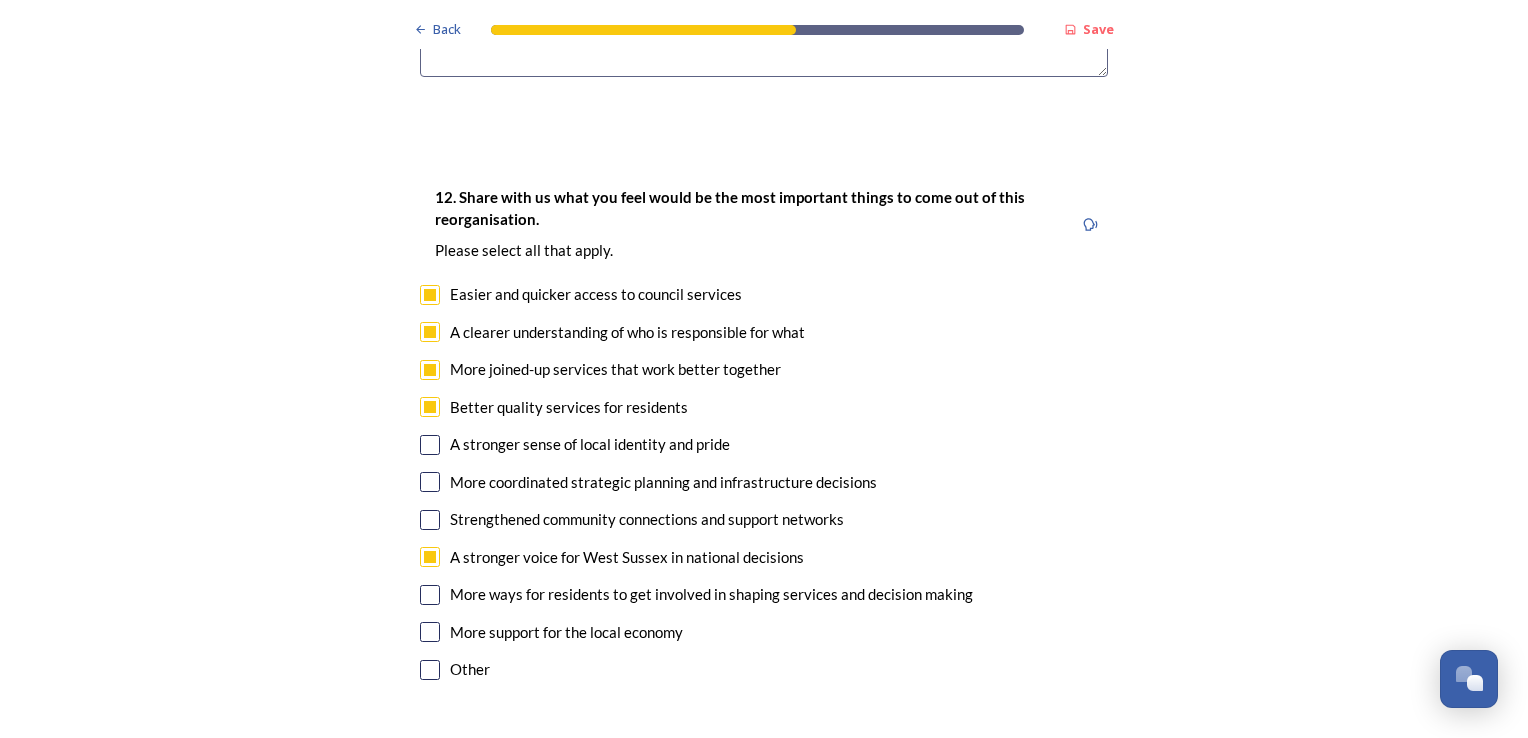 click at bounding box center [430, 445] 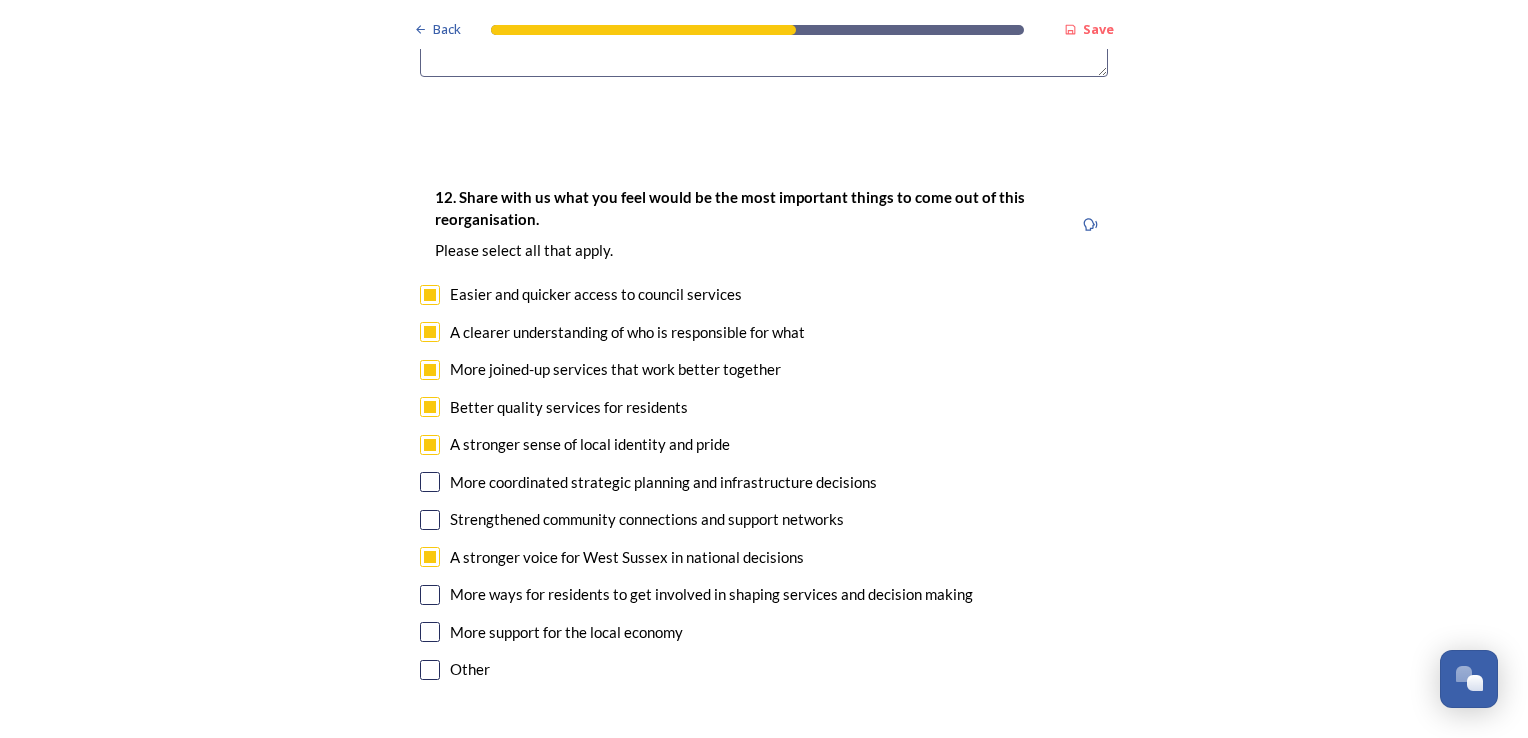 click at bounding box center [430, 482] 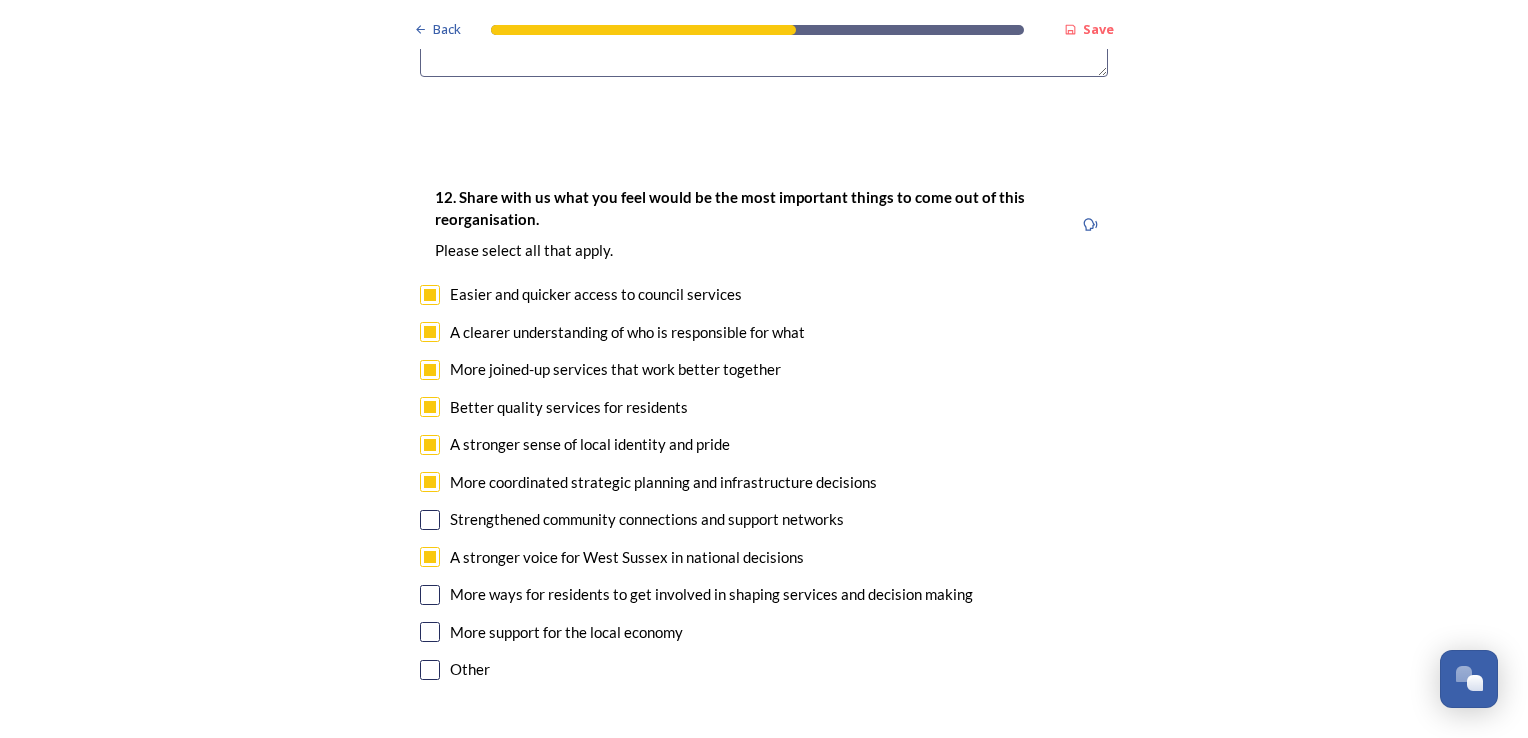 click at bounding box center (430, 520) 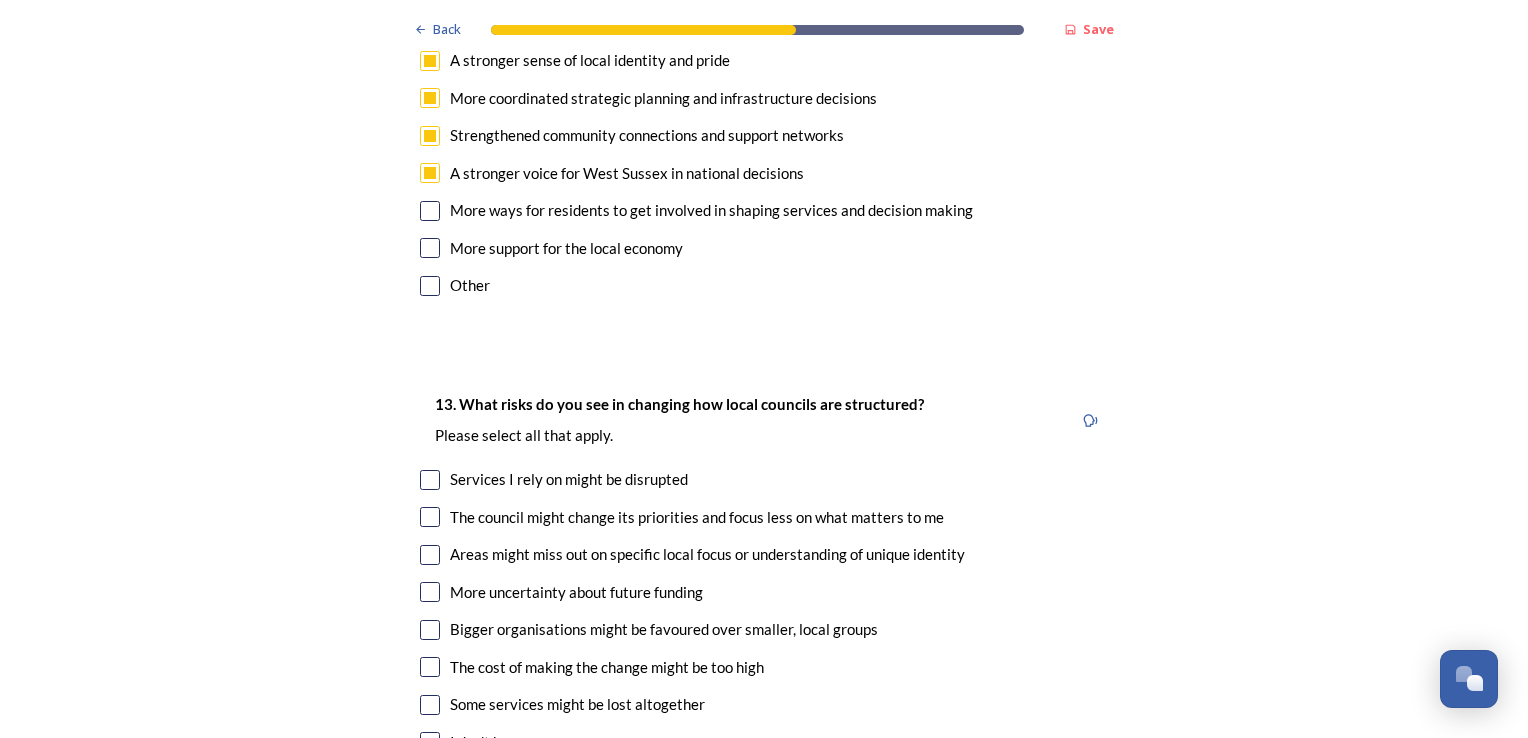scroll, scrollTop: 4000, scrollLeft: 0, axis: vertical 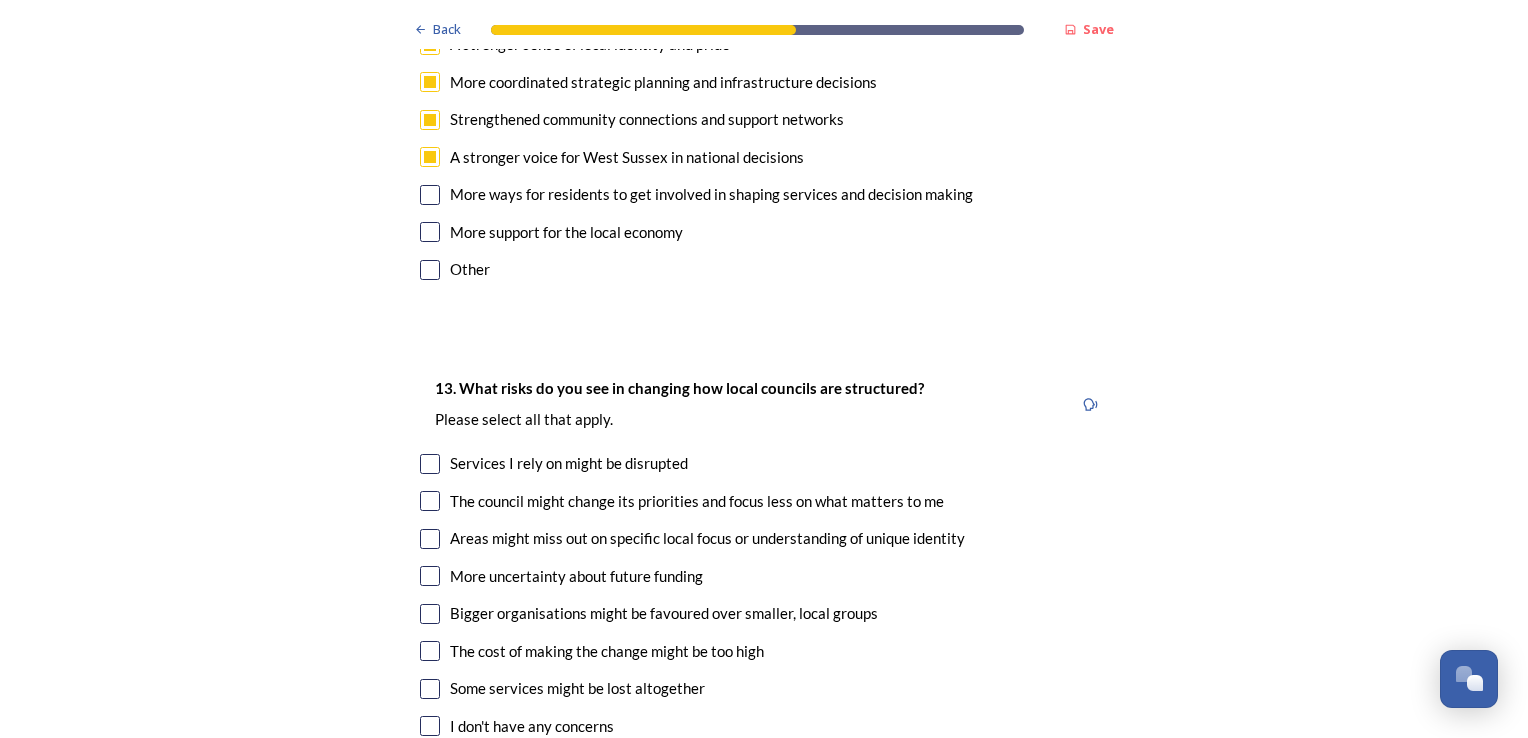 click at bounding box center [430, 464] 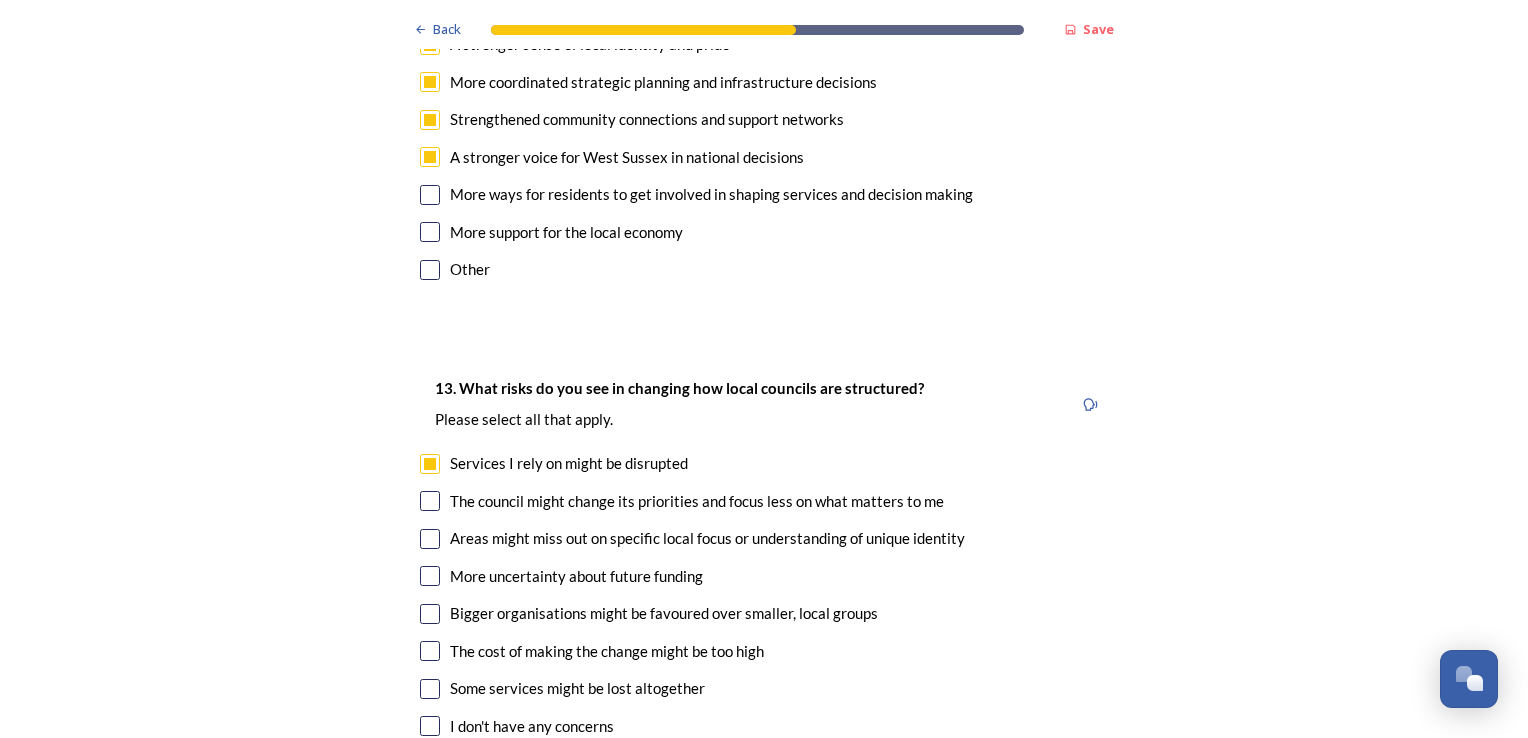click at bounding box center [430, 501] 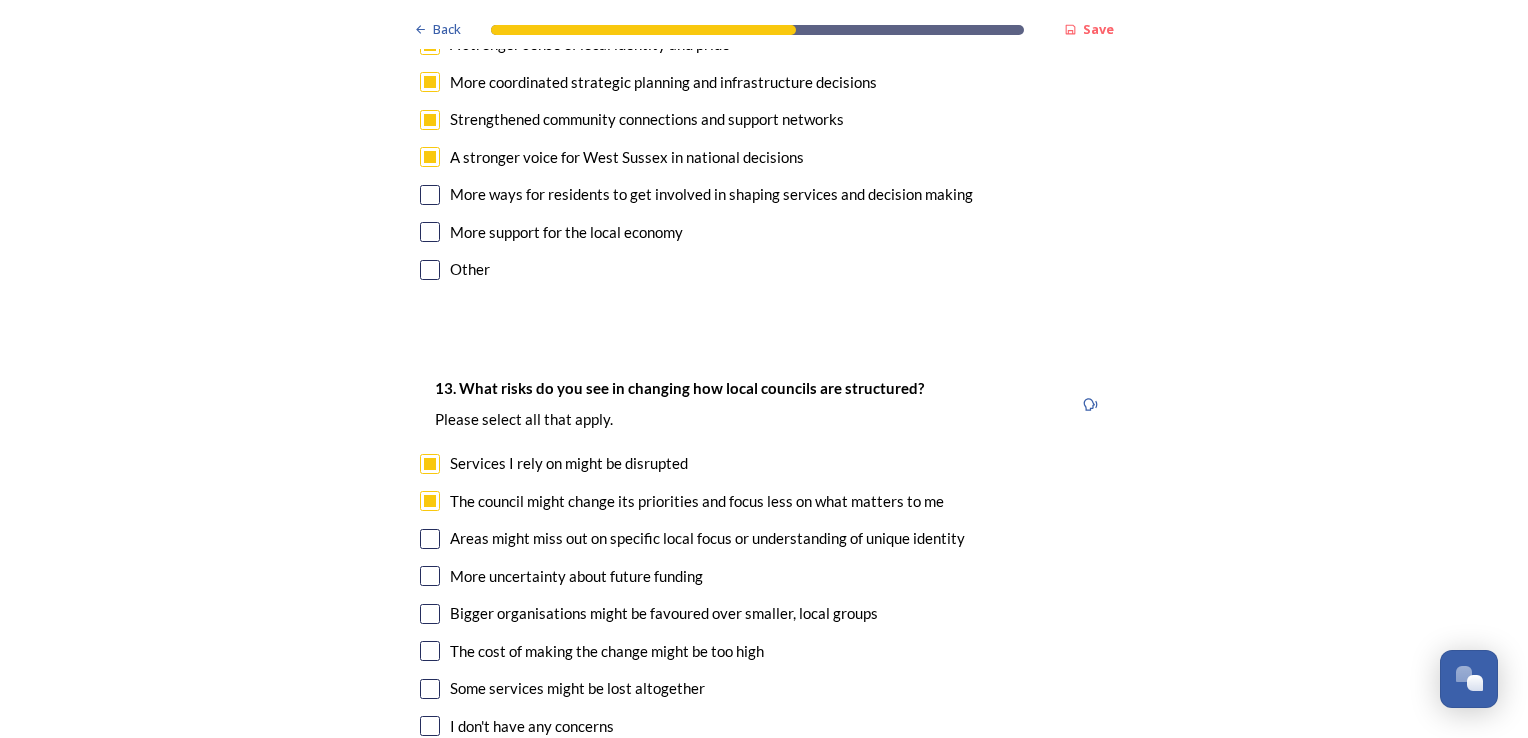 click at bounding box center [430, 539] 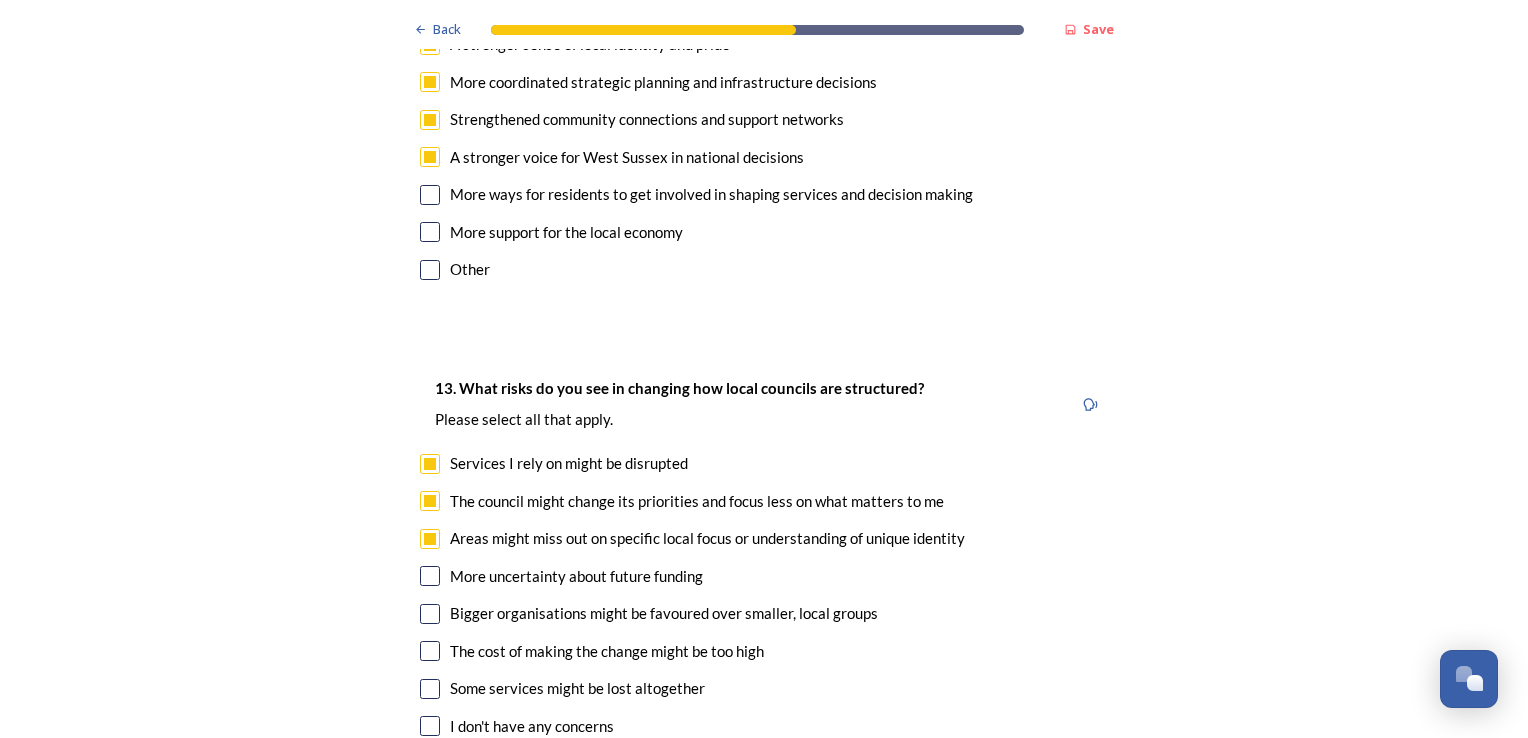click at bounding box center [430, 651] 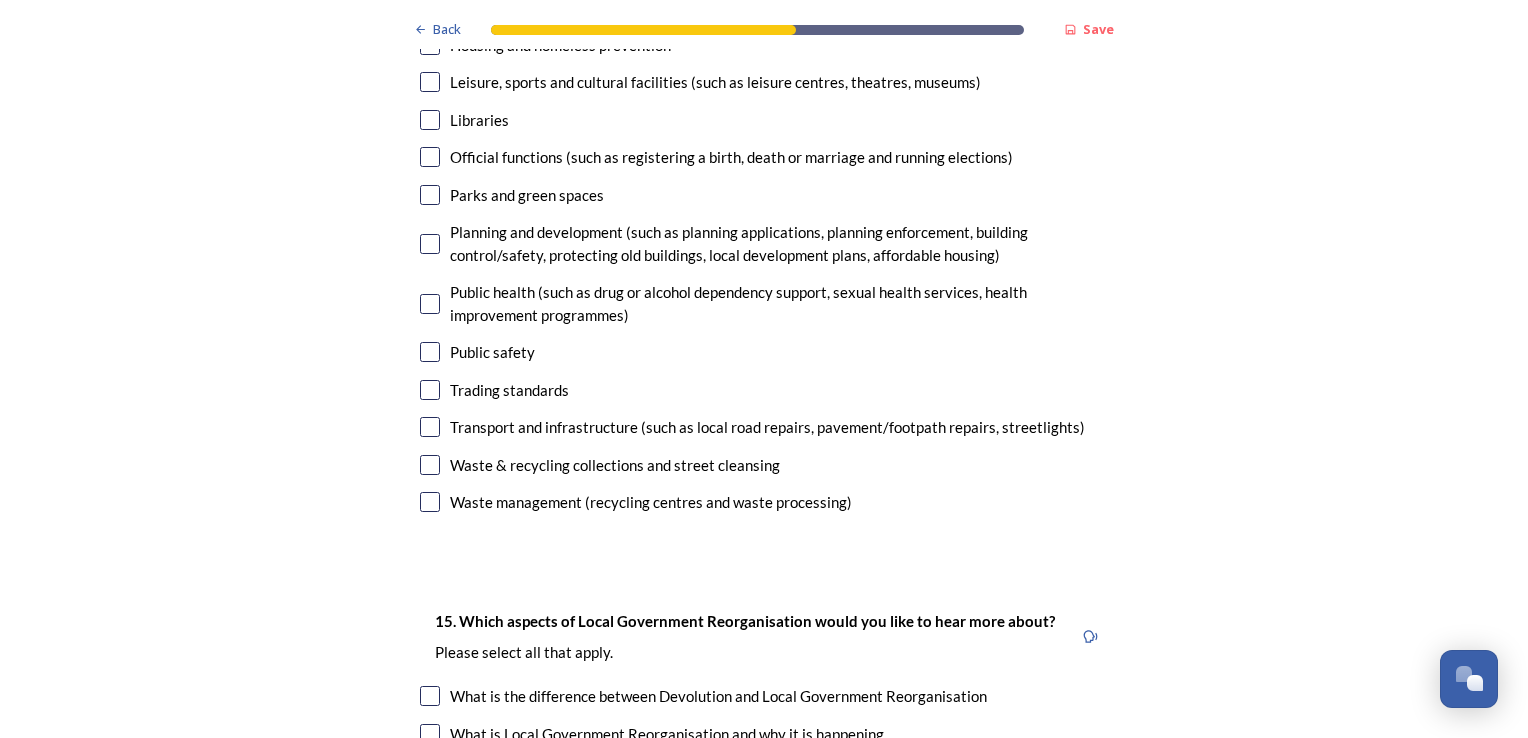 scroll, scrollTop: 5600, scrollLeft: 0, axis: vertical 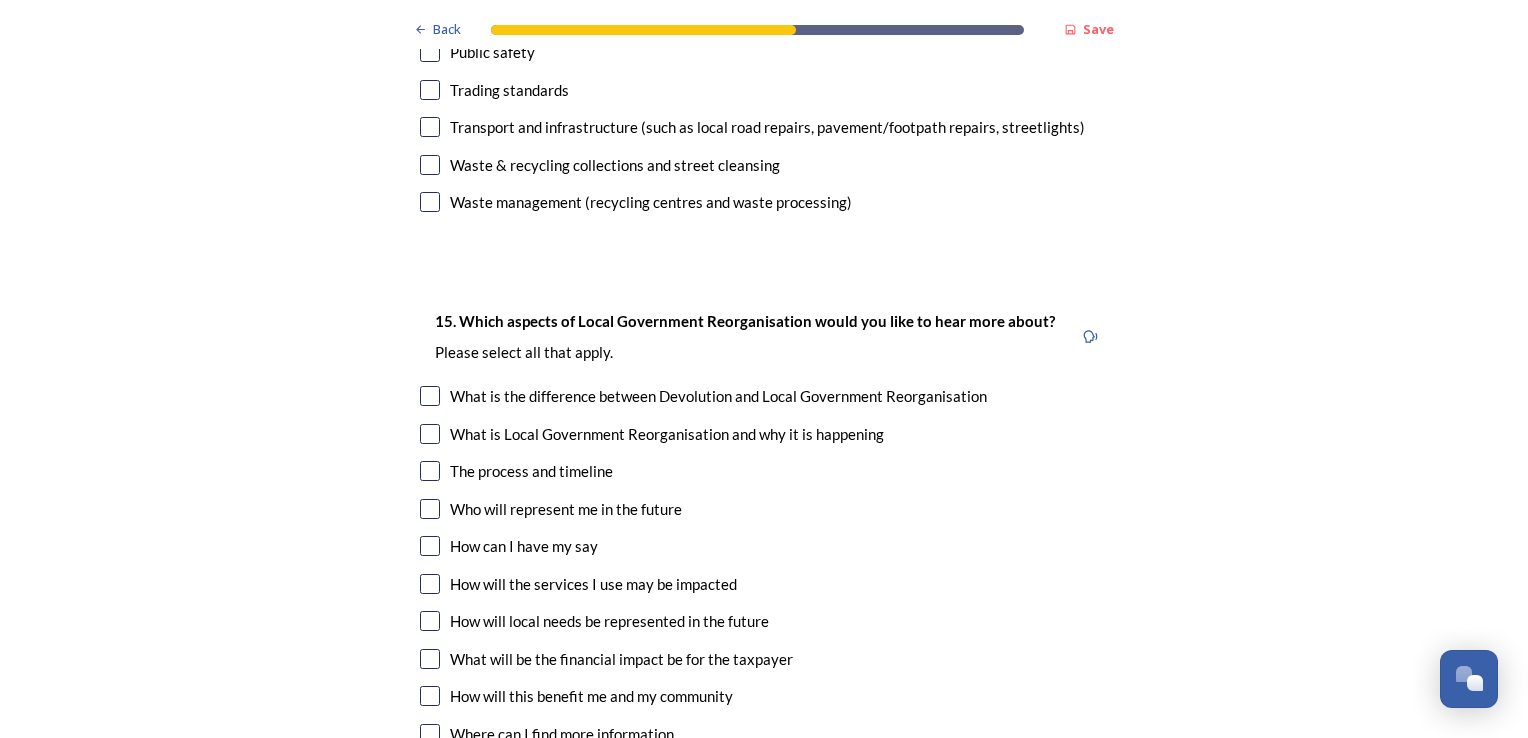 click at bounding box center [430, 396] 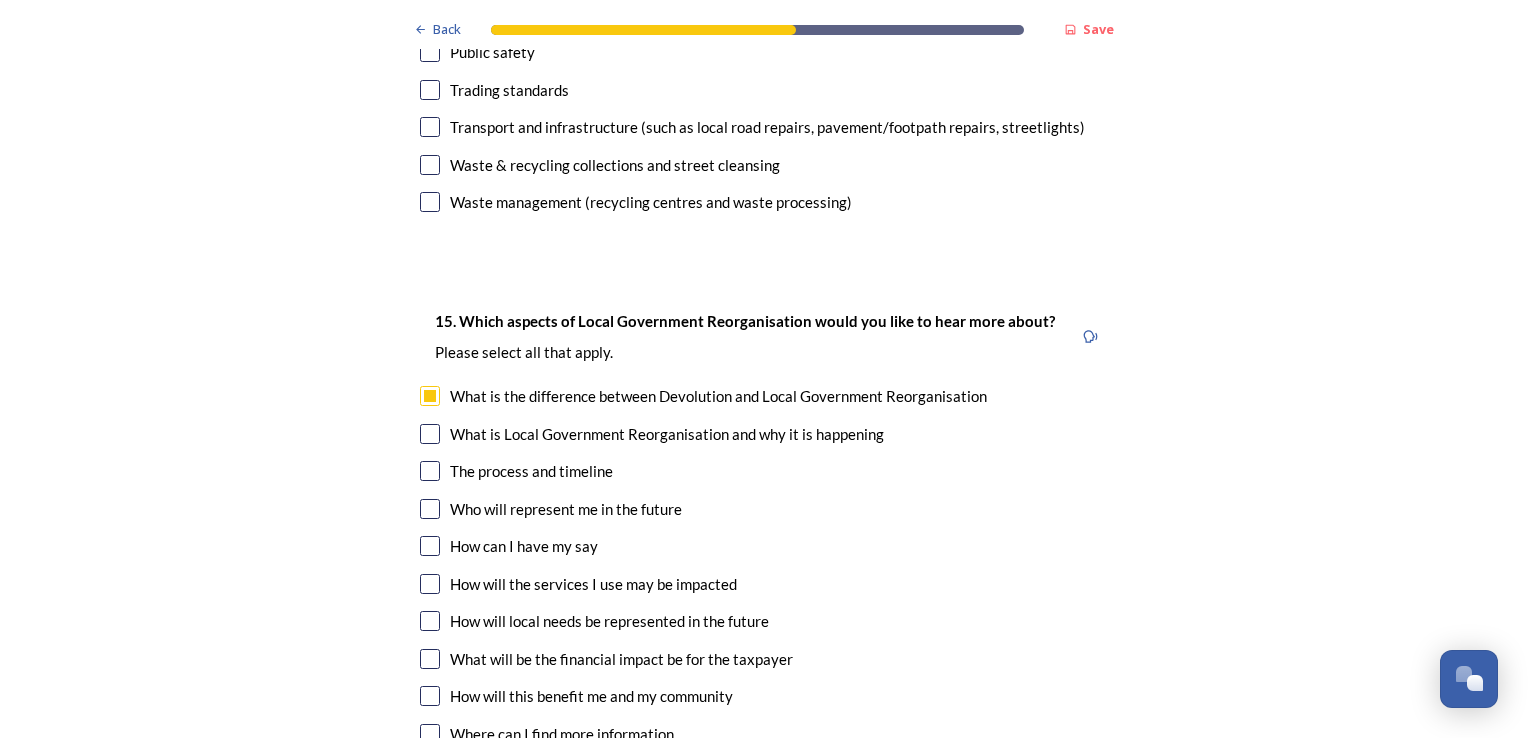 click at bounding box center (430, 434) 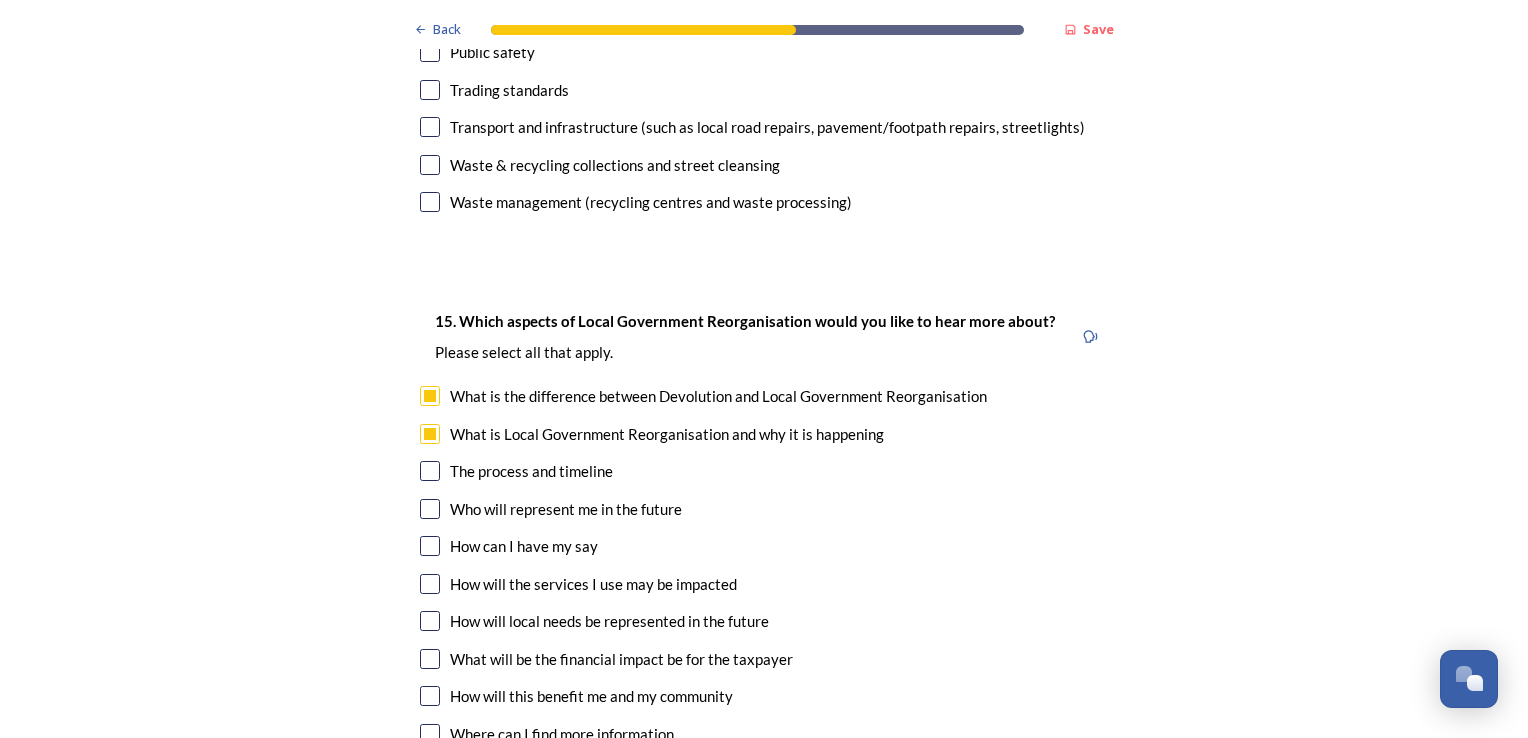 click at bounding box center (430, 509) 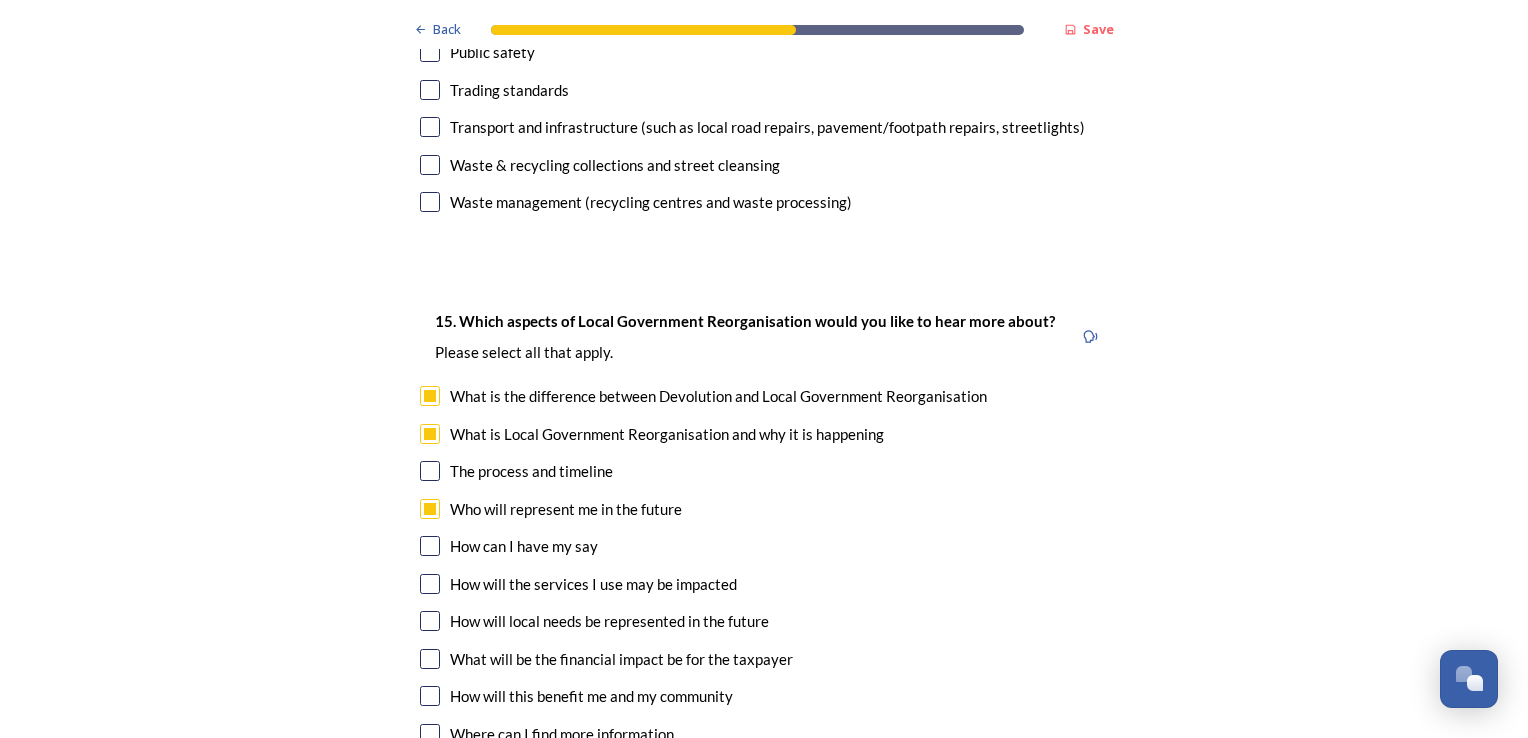 click at bounding box center (430, 659) 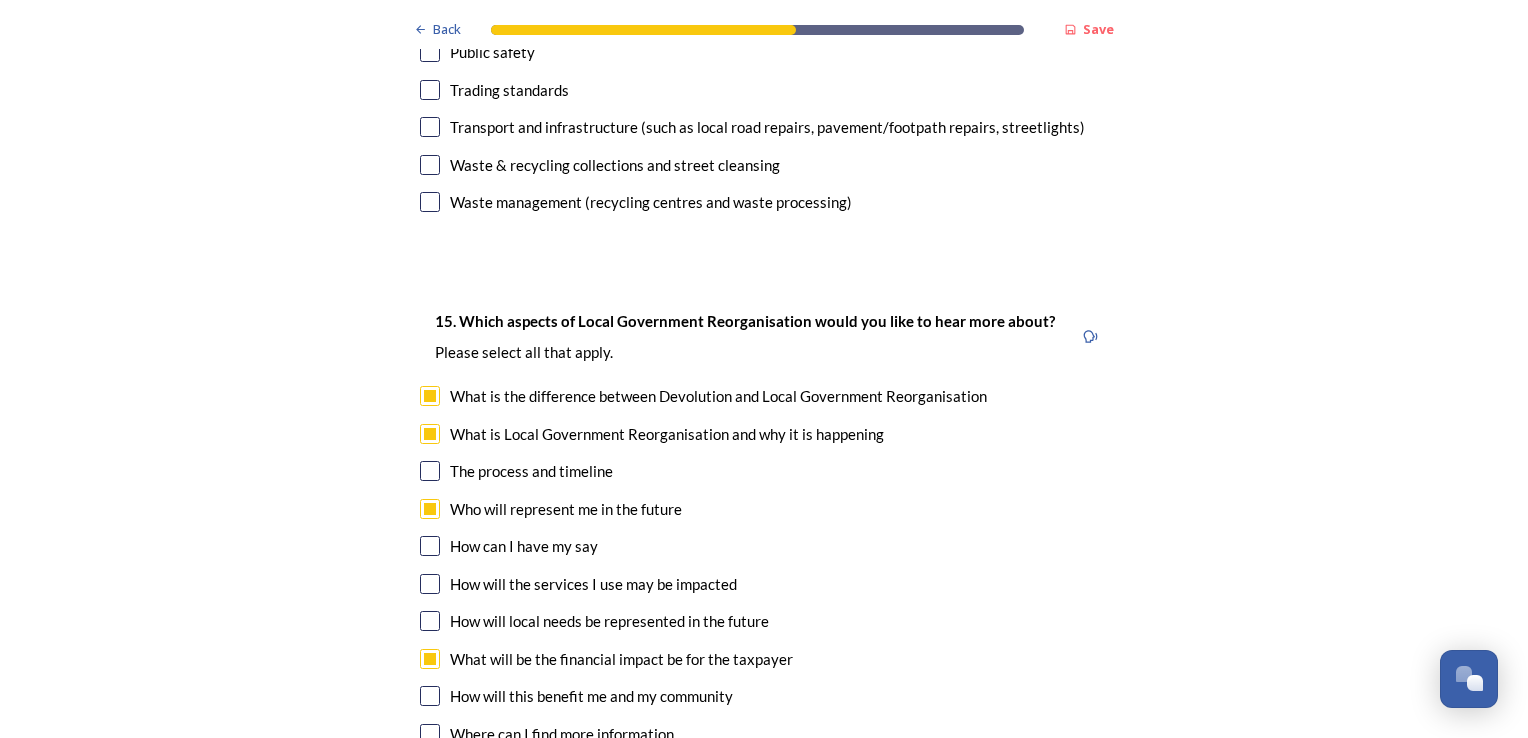 click at bounding box center [430, 696] 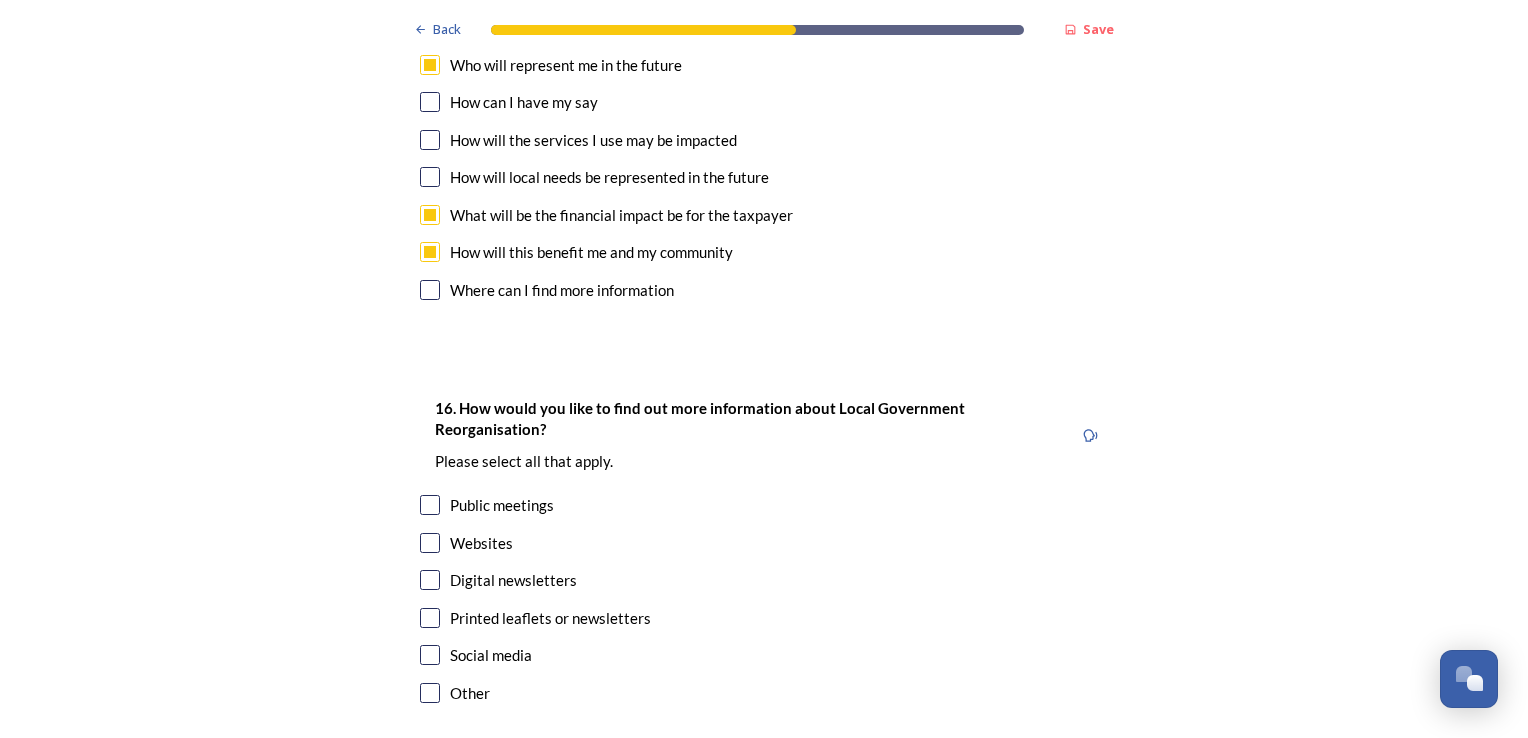 scroll, scrollTop: 6144, scrollLeft: 0, axis: vertical 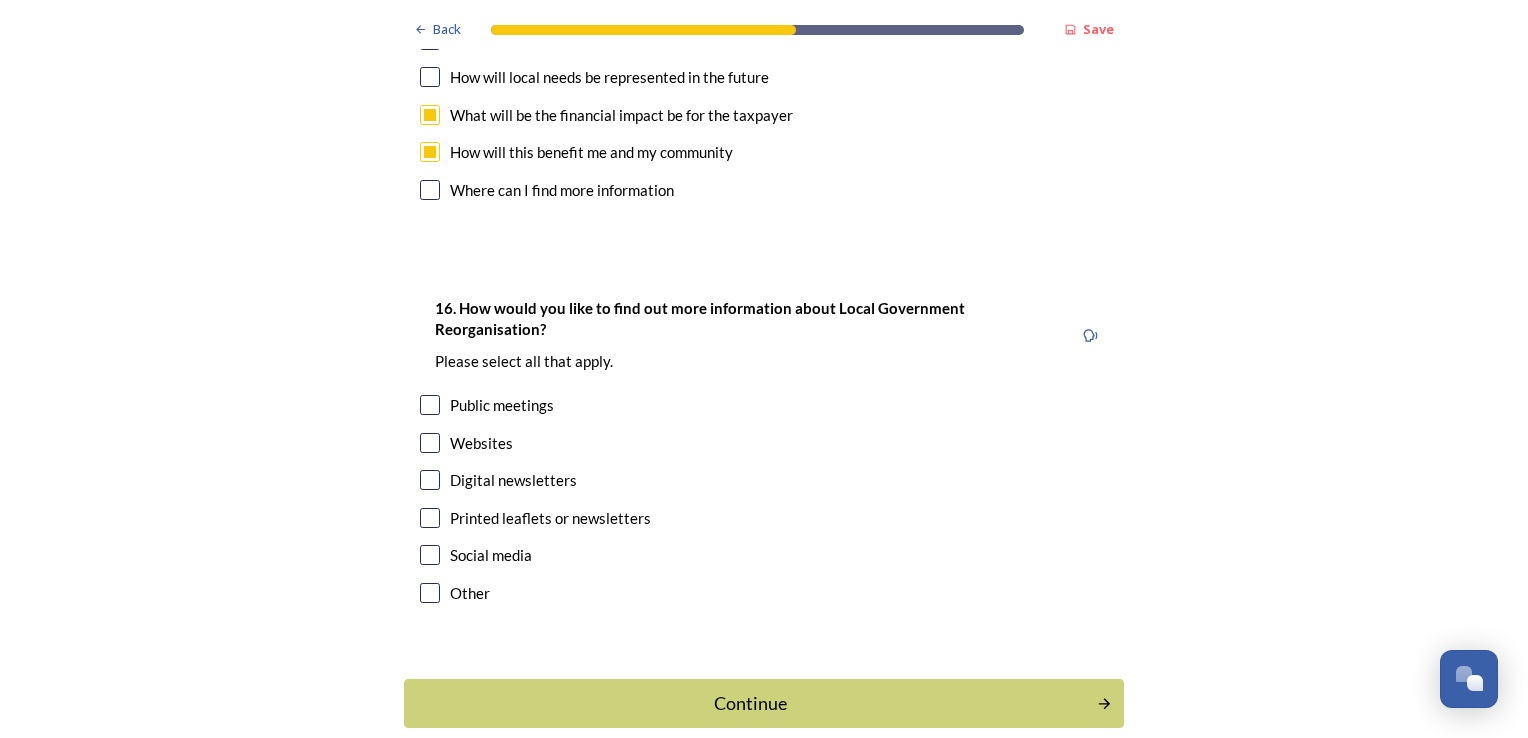 click at bounding box center (430, 443) 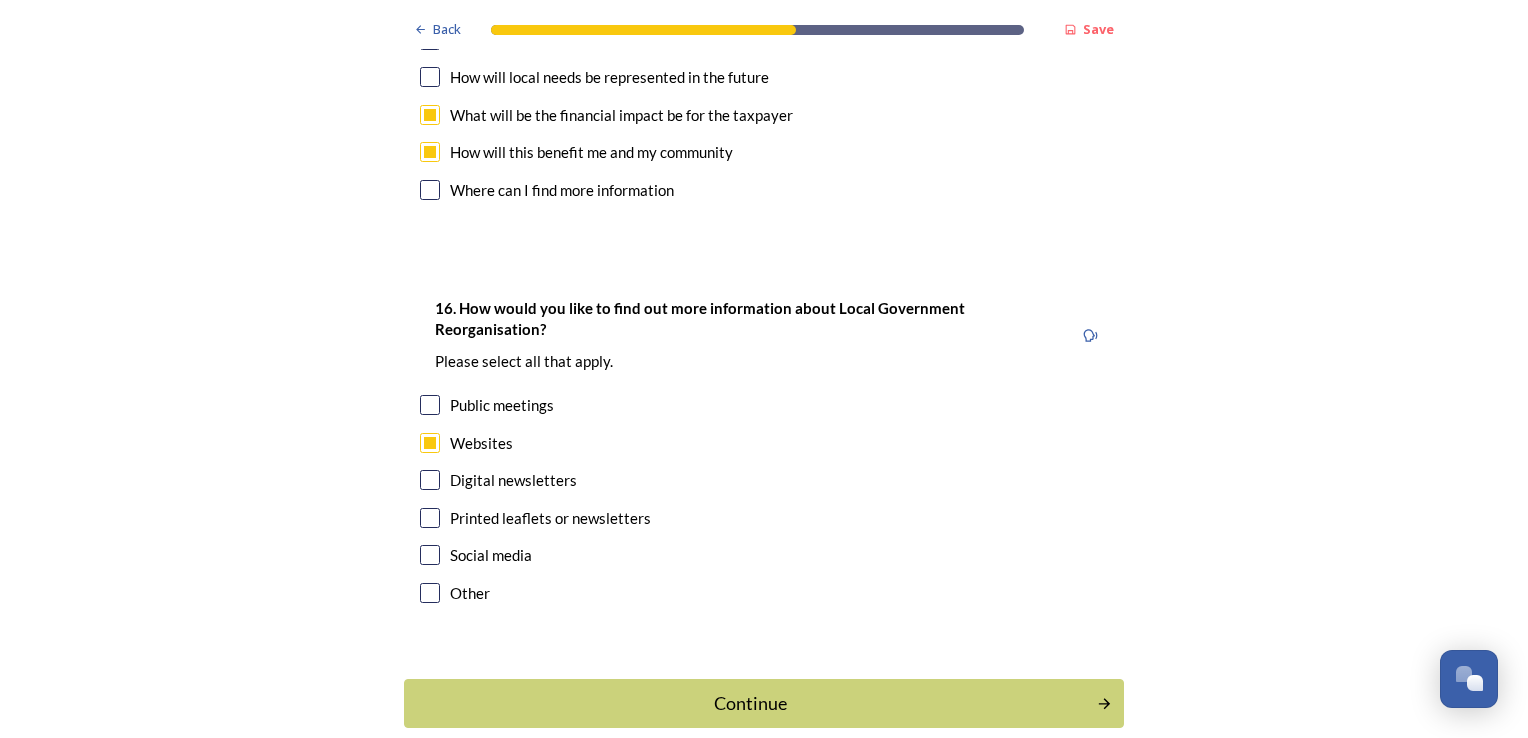 click at bounding box center [430, 480] 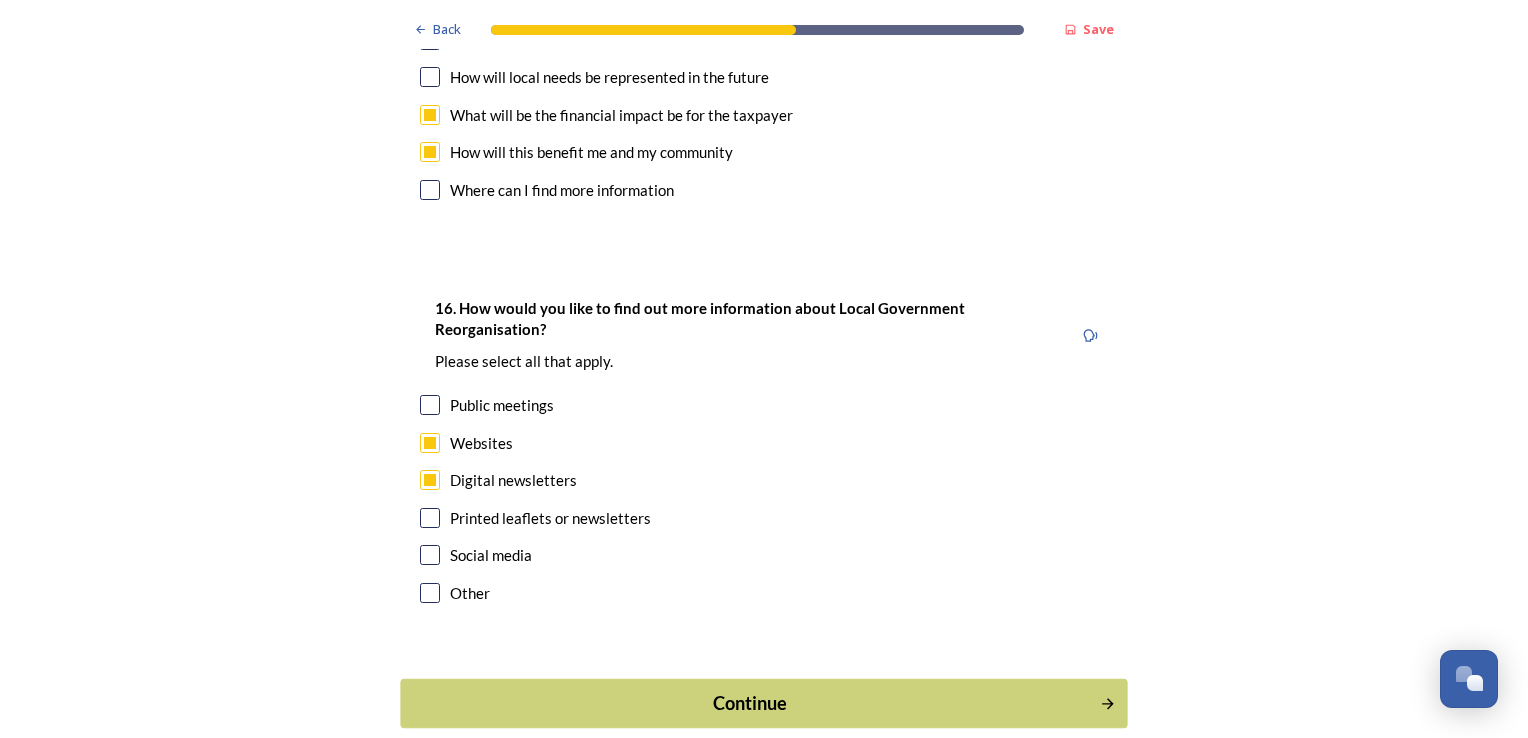 click on "Continue" at bounding box center (750, 703) 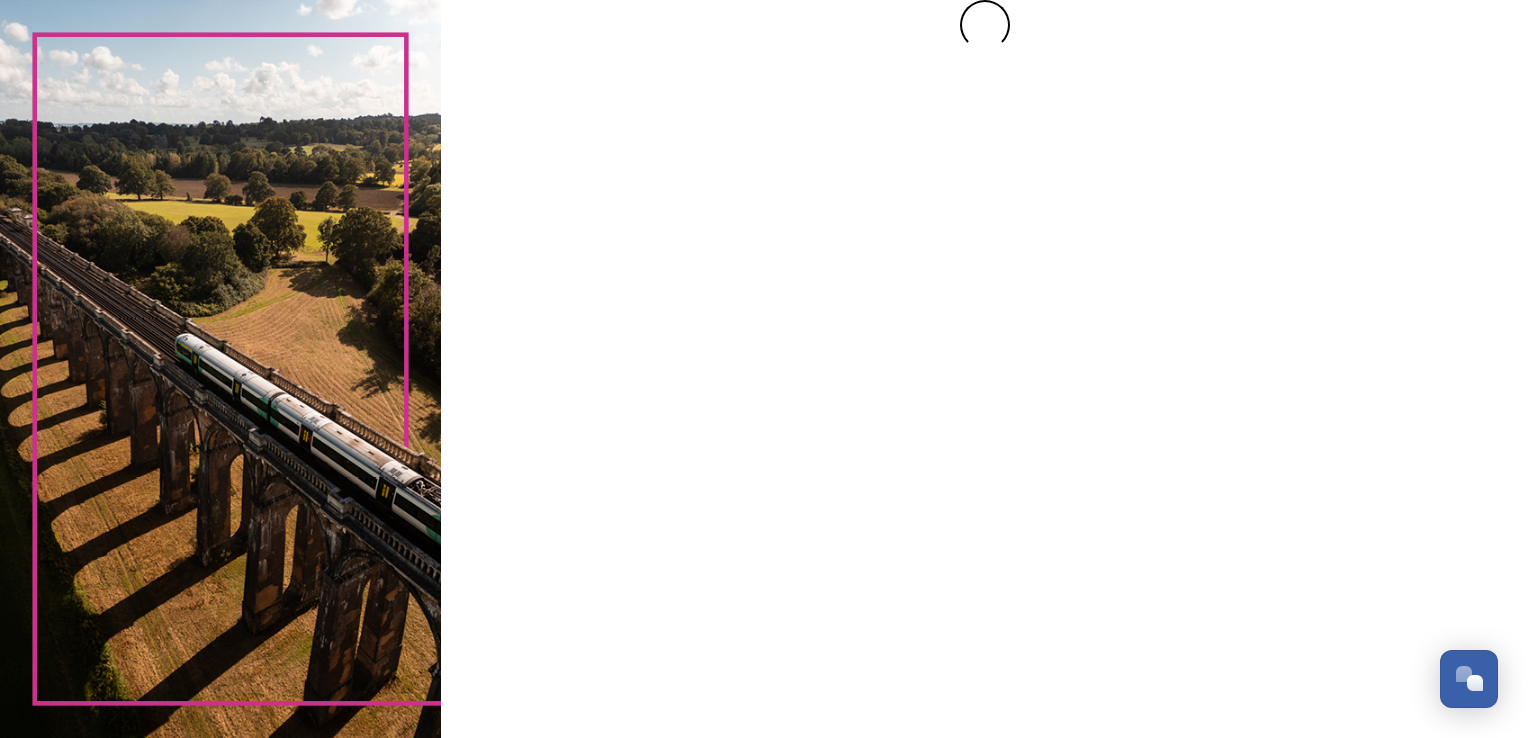 scroll, scrollTop: 0, scrollLeft: 0, axis: both 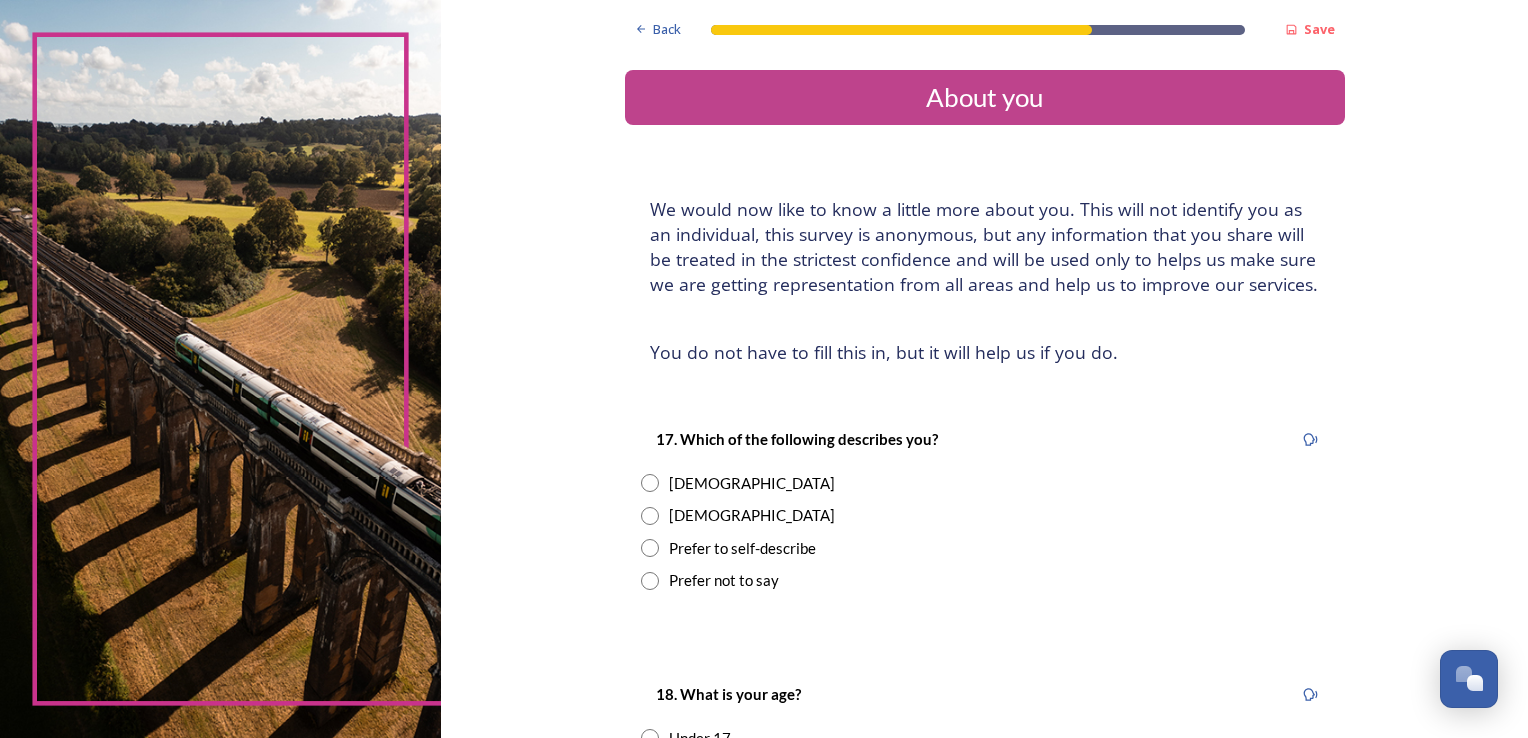 click at bounding box center [650, 516] 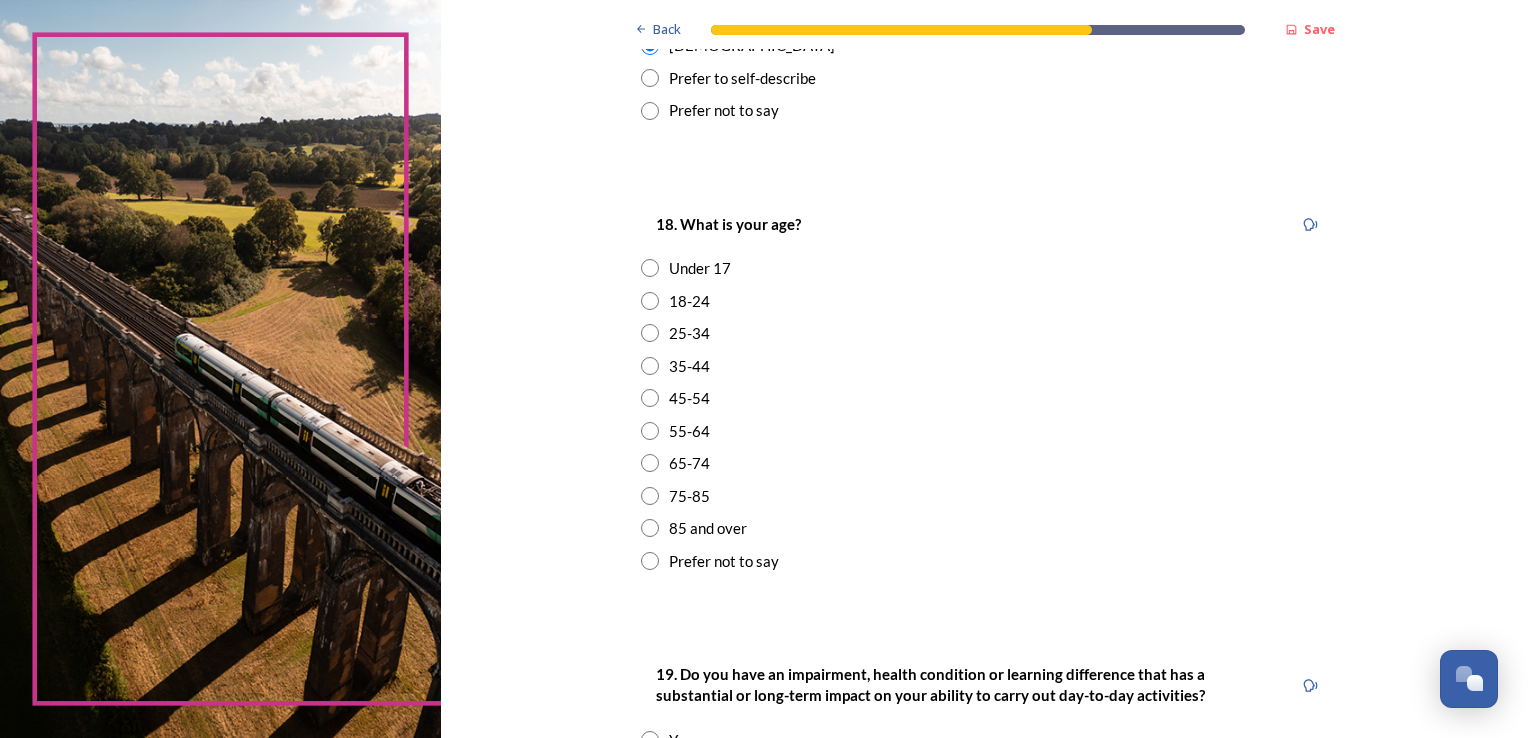 scroll, scrollTop: 500, scrollLeft: 0, axis: vertical 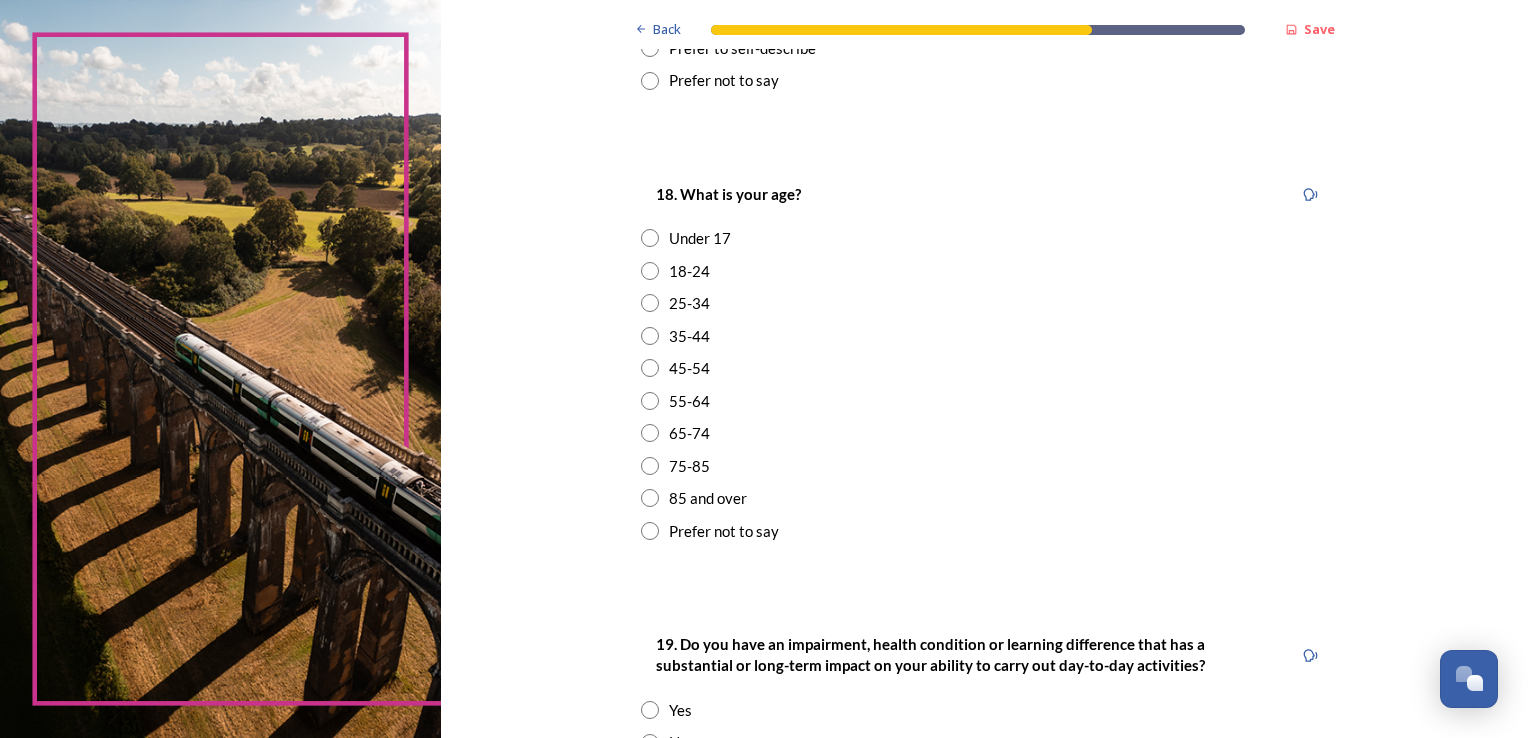 click on "18. What is your age? Under 17 18-24 25-34 35-44 45-54 55-64 65-74 75-85 85 and over Prefer not to say" at bounding box center [985, 362] 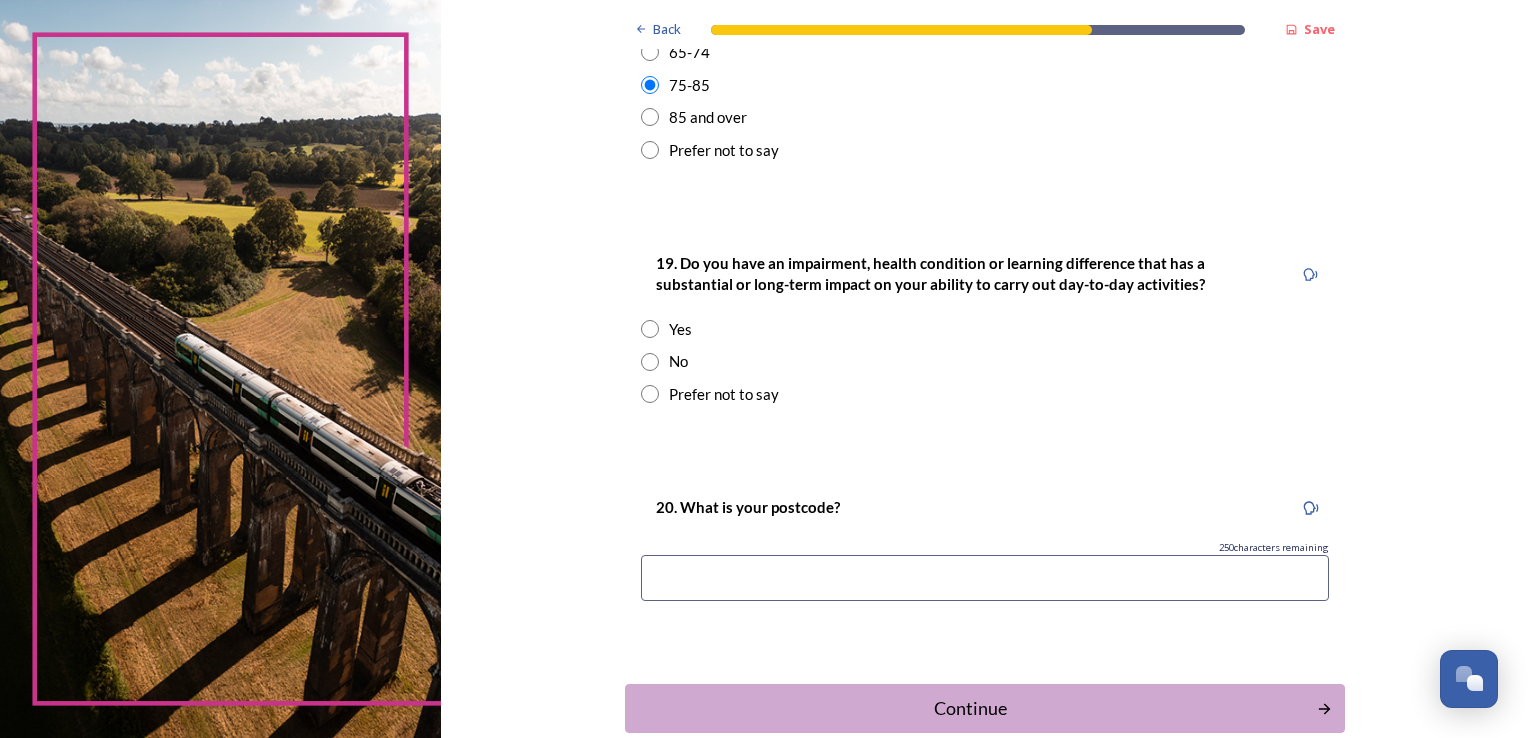 scroll, scrollTop: 900, scrollLeft: 0, axis: vertical 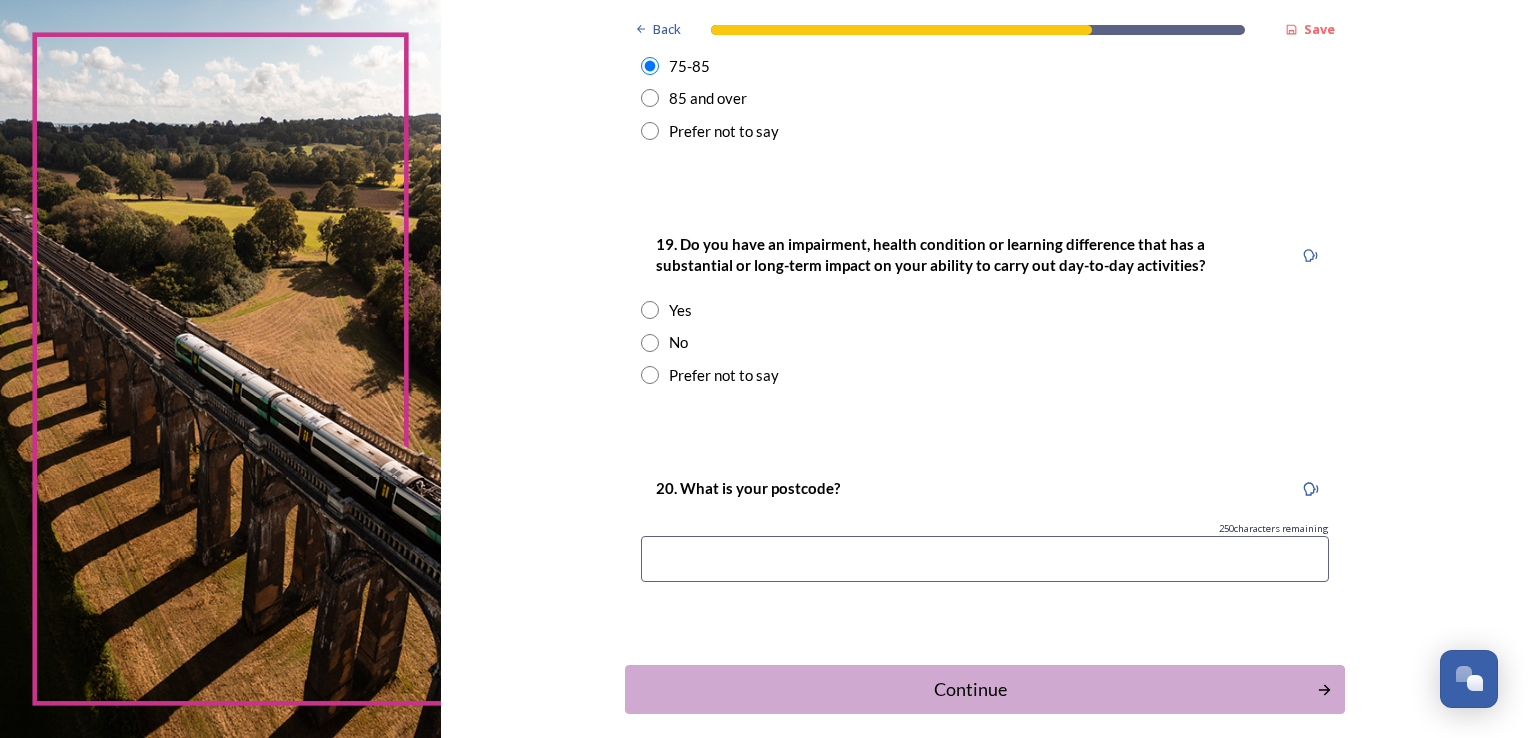 click at bounding box center (650, 343) 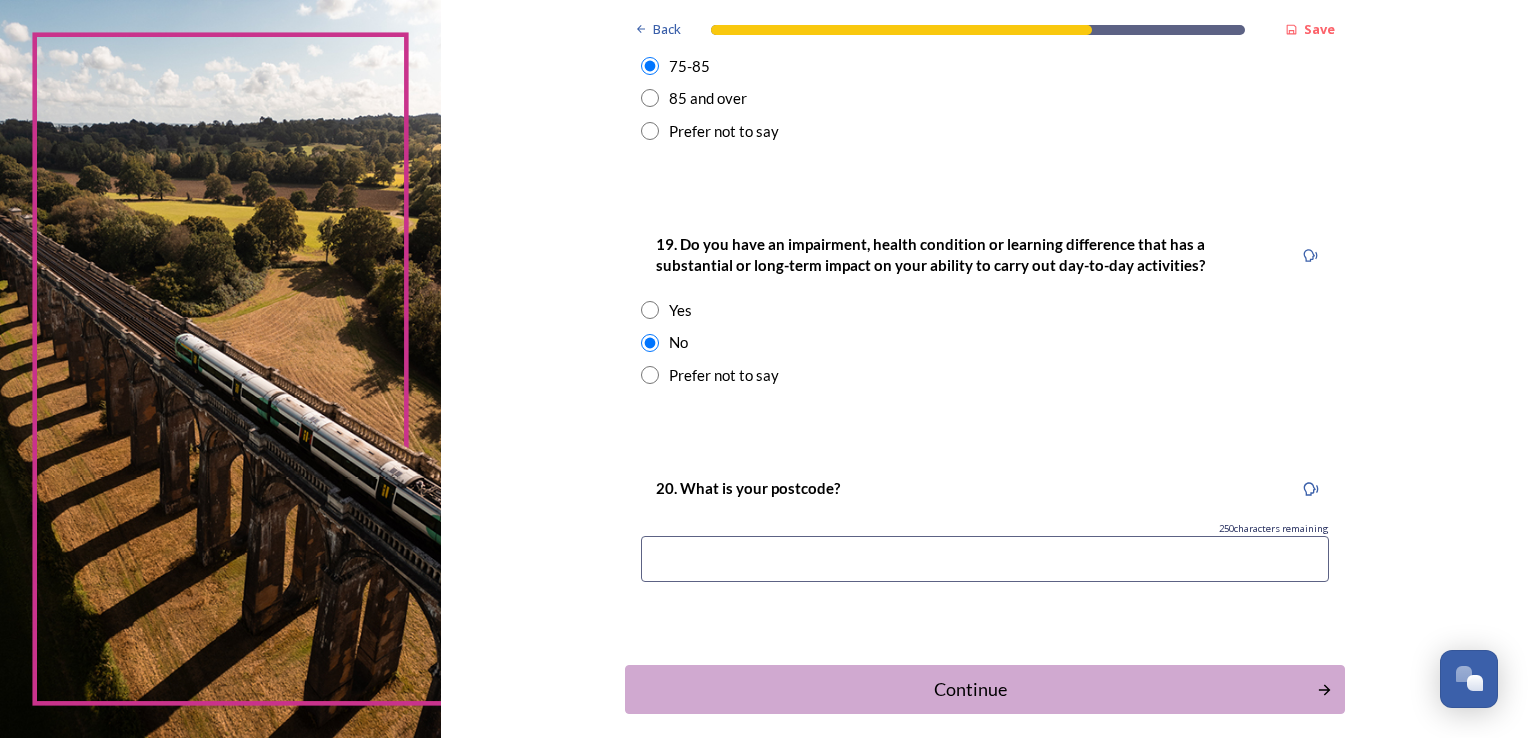 scroll, scrollTop: 991, scrollLeft: 0, axis: vertical 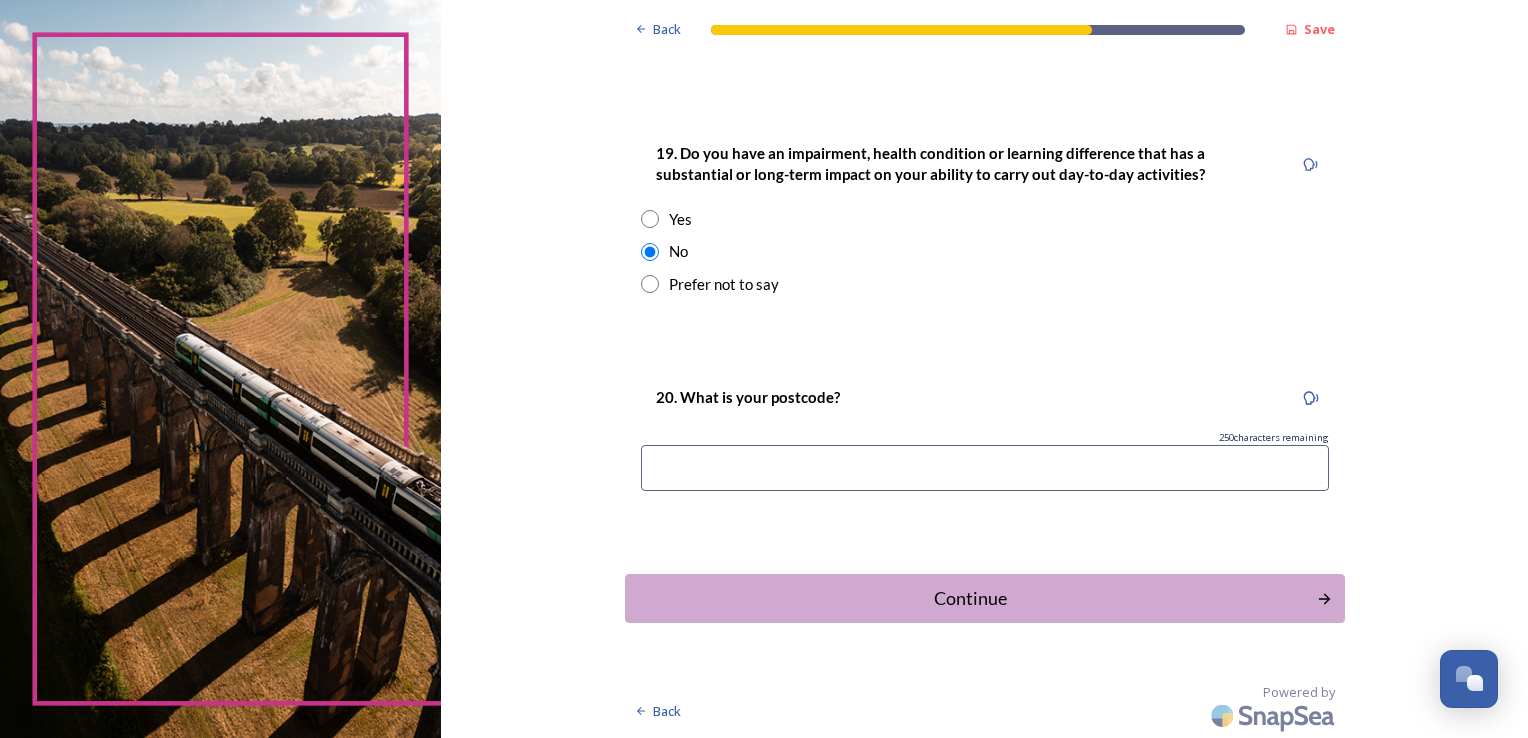 click at bounding box center [985, 468] 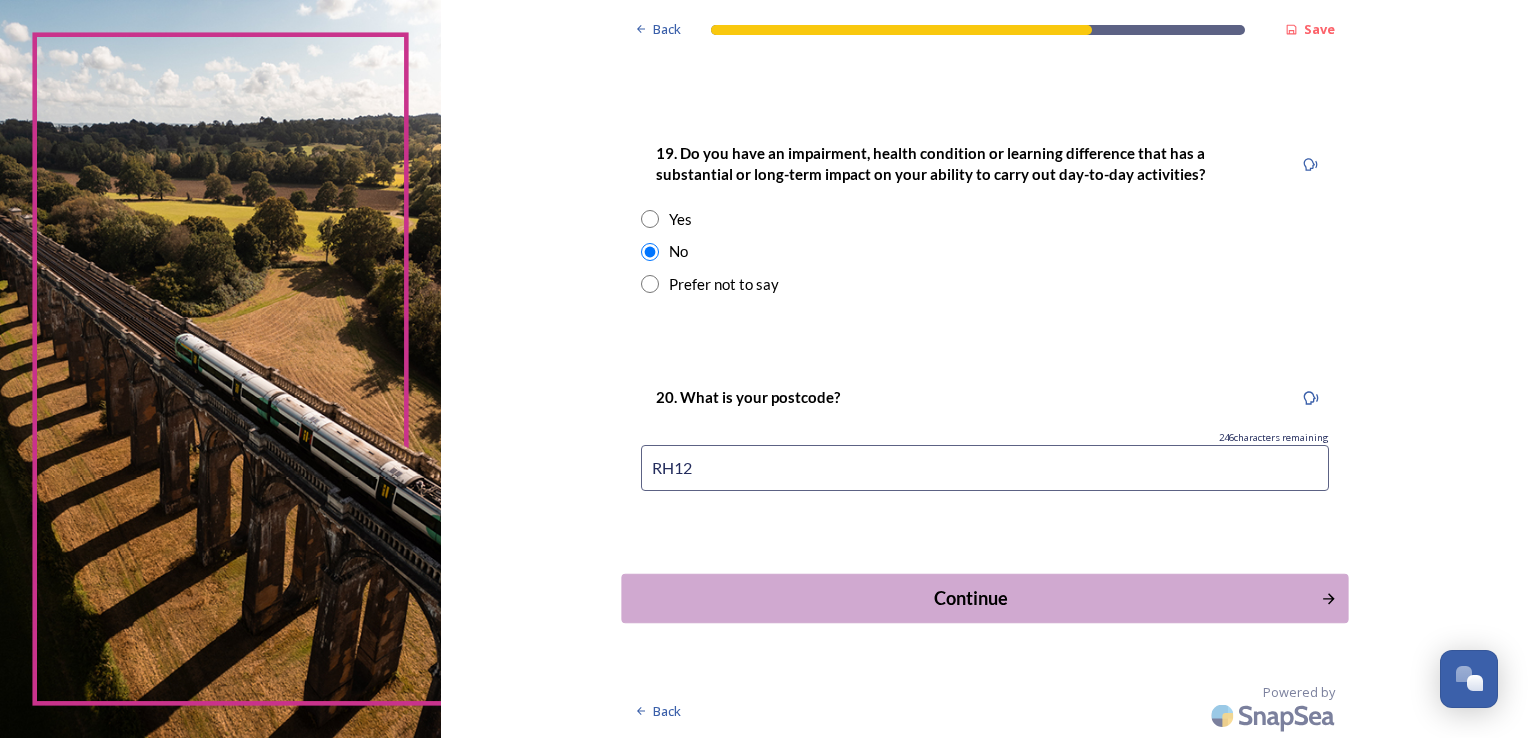 type on "RH12" 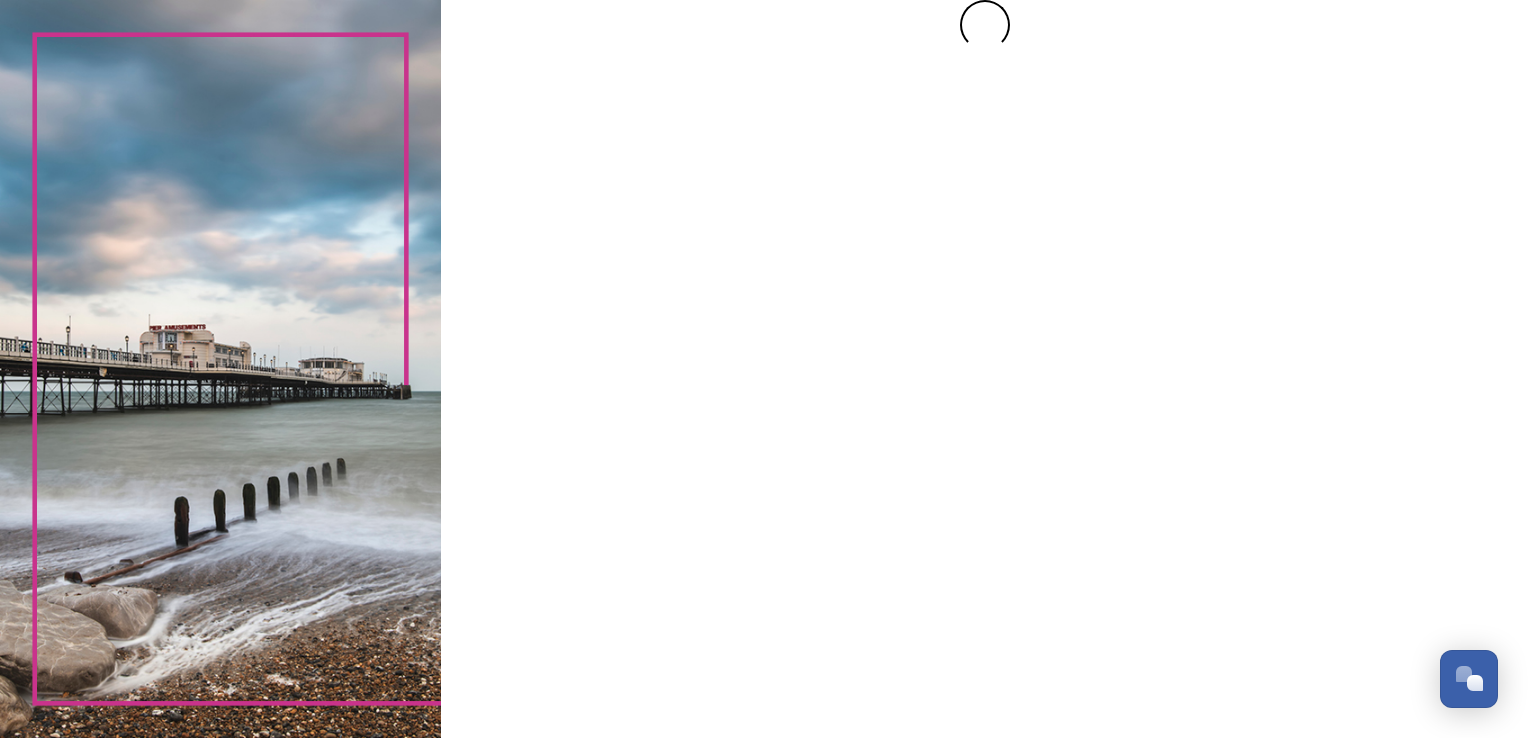 scroll, scrollTop: 0, scrollLeft: 0, axis: both 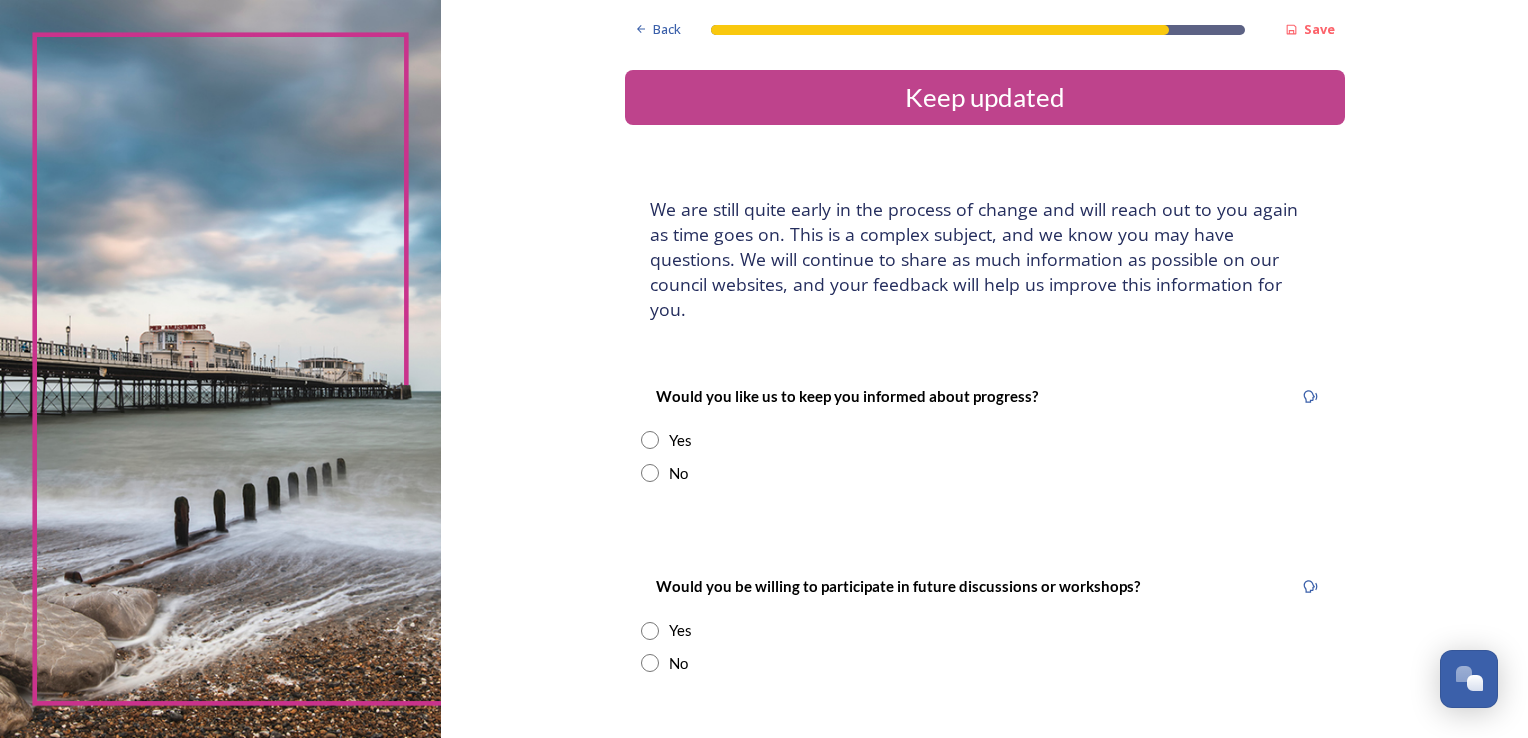 click at bounding box center [650, 440] 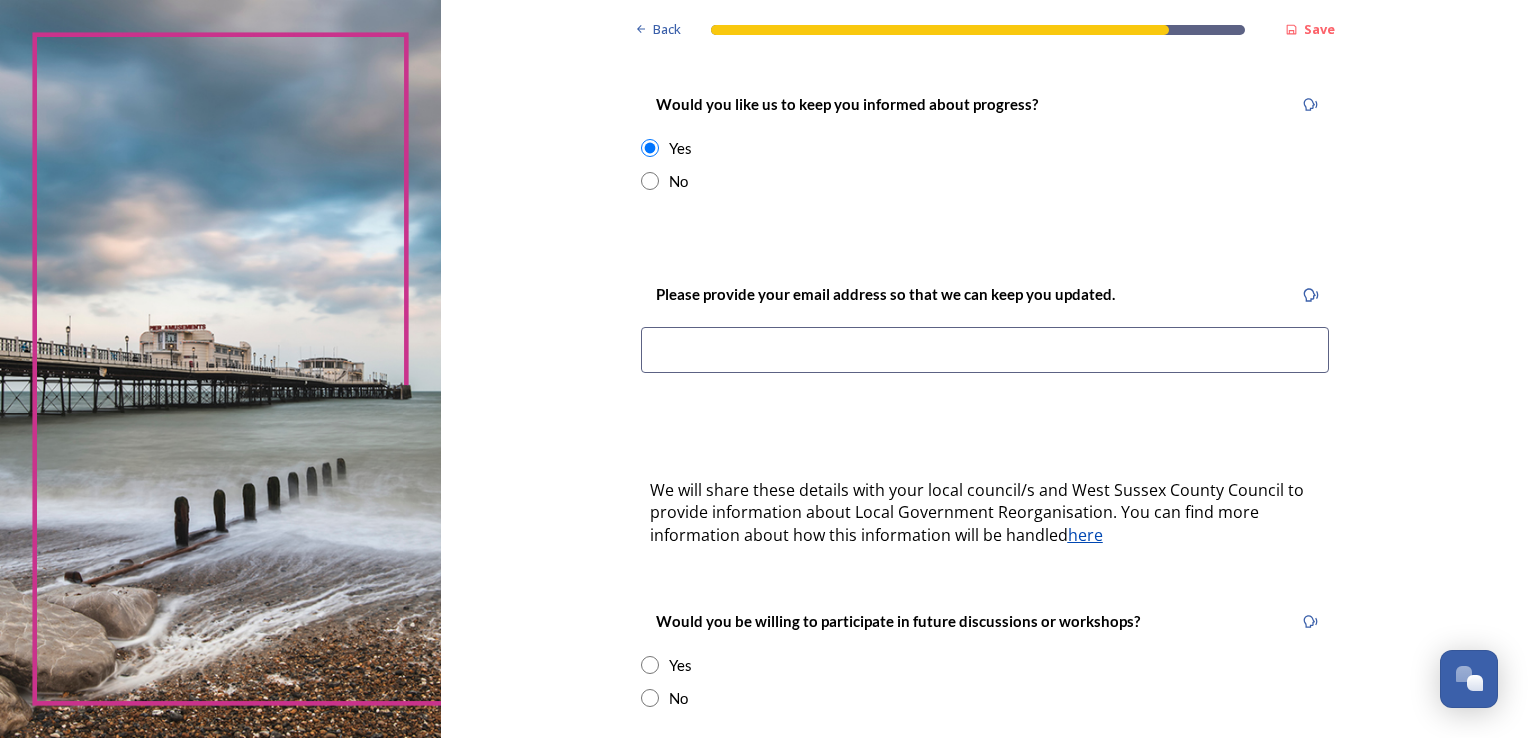 scroll, scrollTop: 300, scrollLeft: 0, axis: vertical 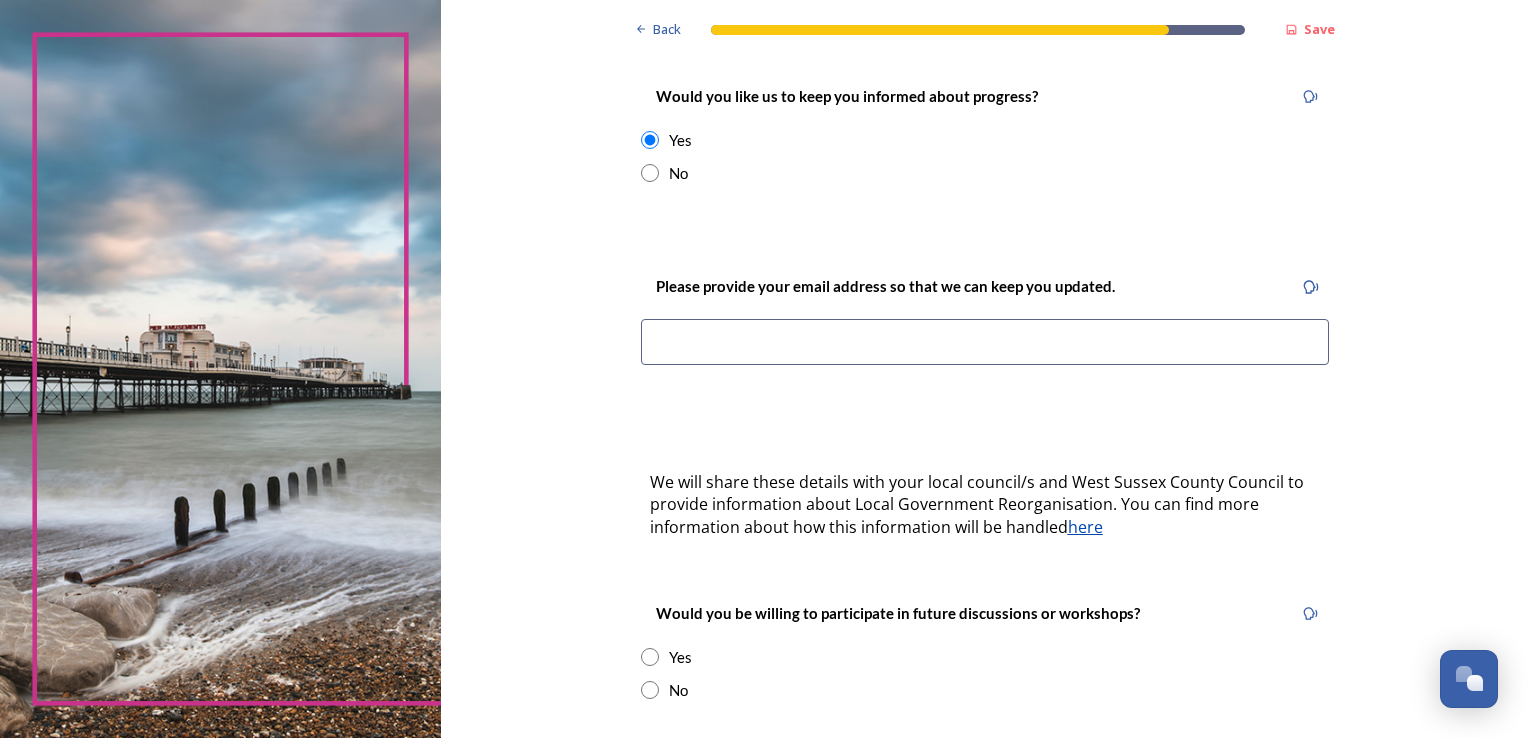 click at bounding box center [985, 342] 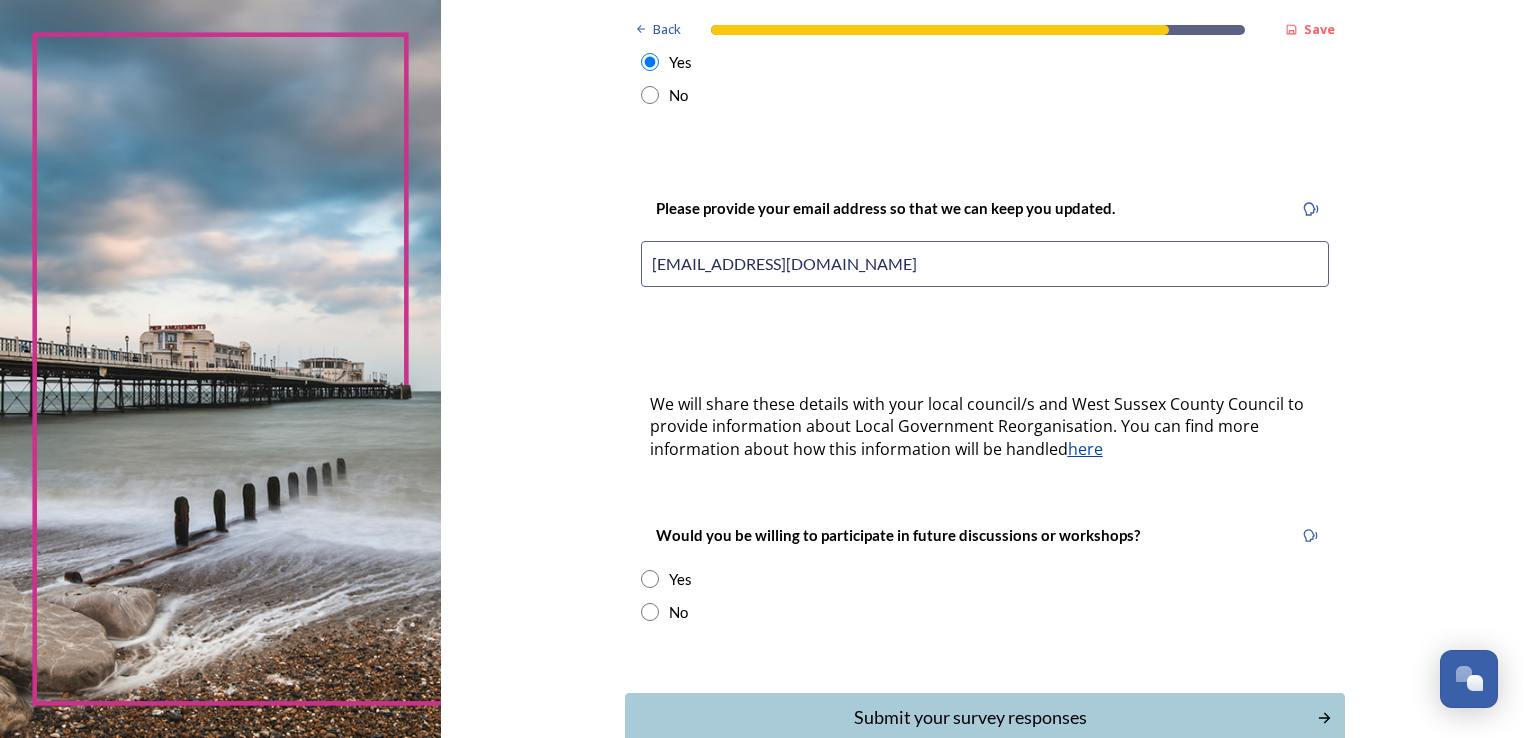 scroll, scrollTop: 472, scrollLeft: 0, axis: vertical 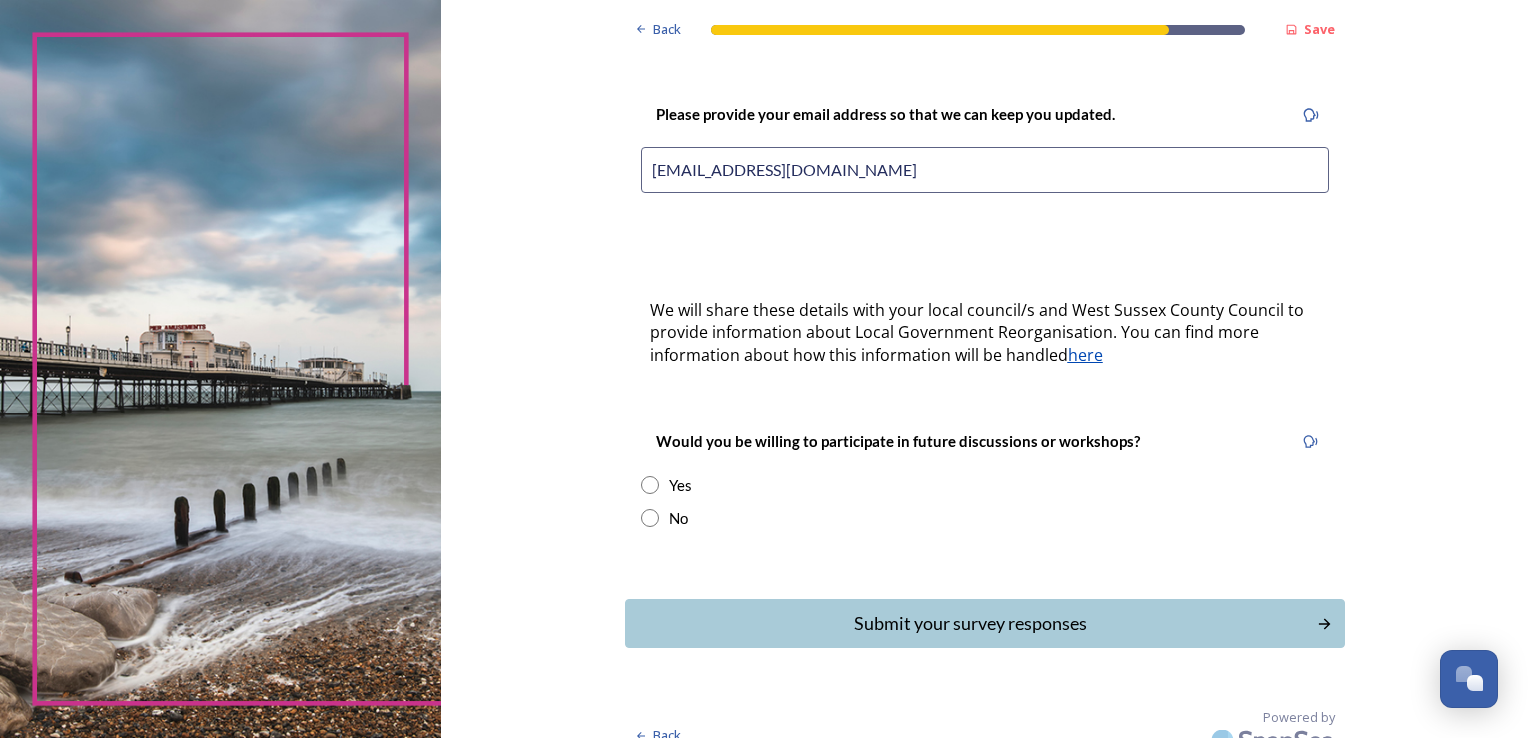 click on "Would you be willing to participate in future discussions or workshops? Yes No" at bounding box center [985, 479] 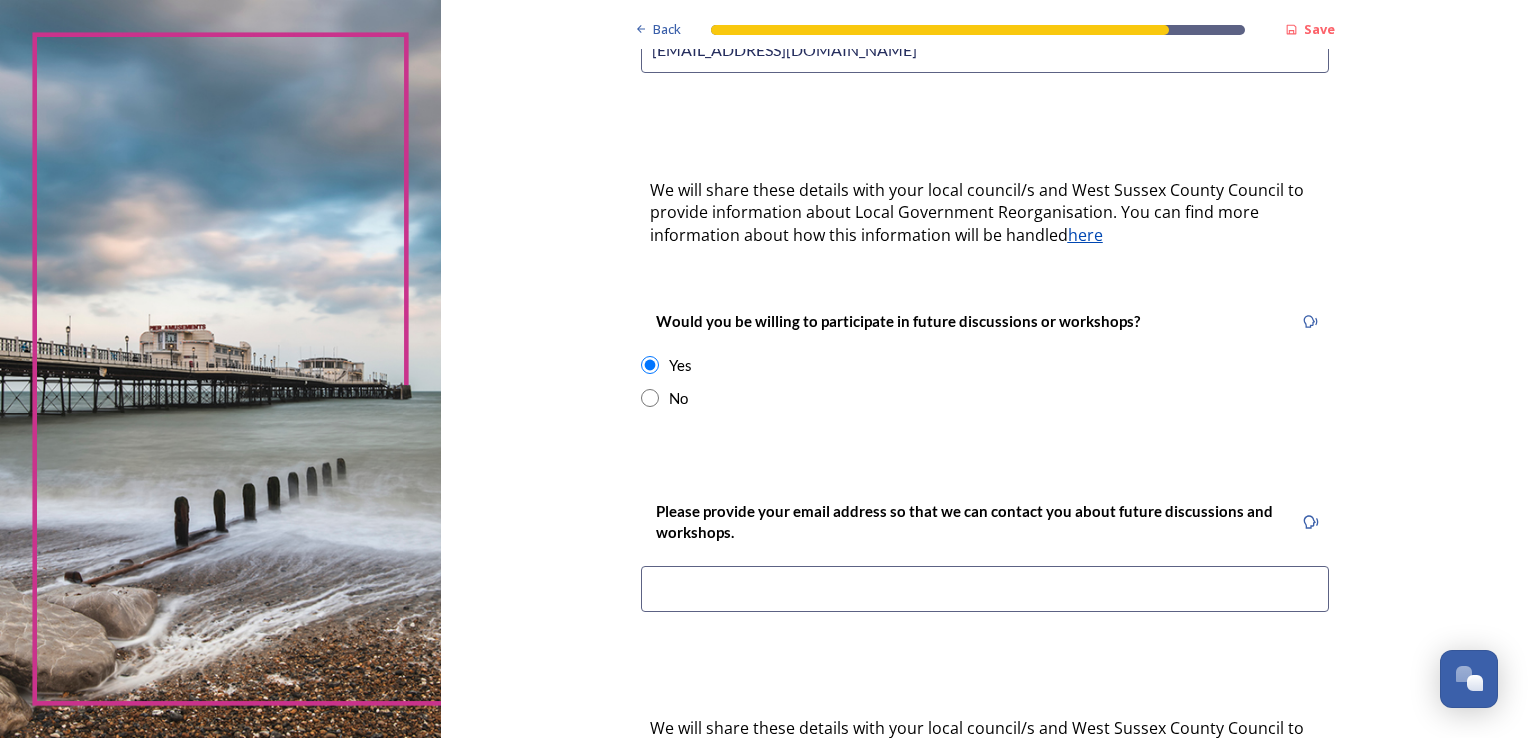 scroll, scrollTop: 819, scrollLeft: 0, axis: vertical 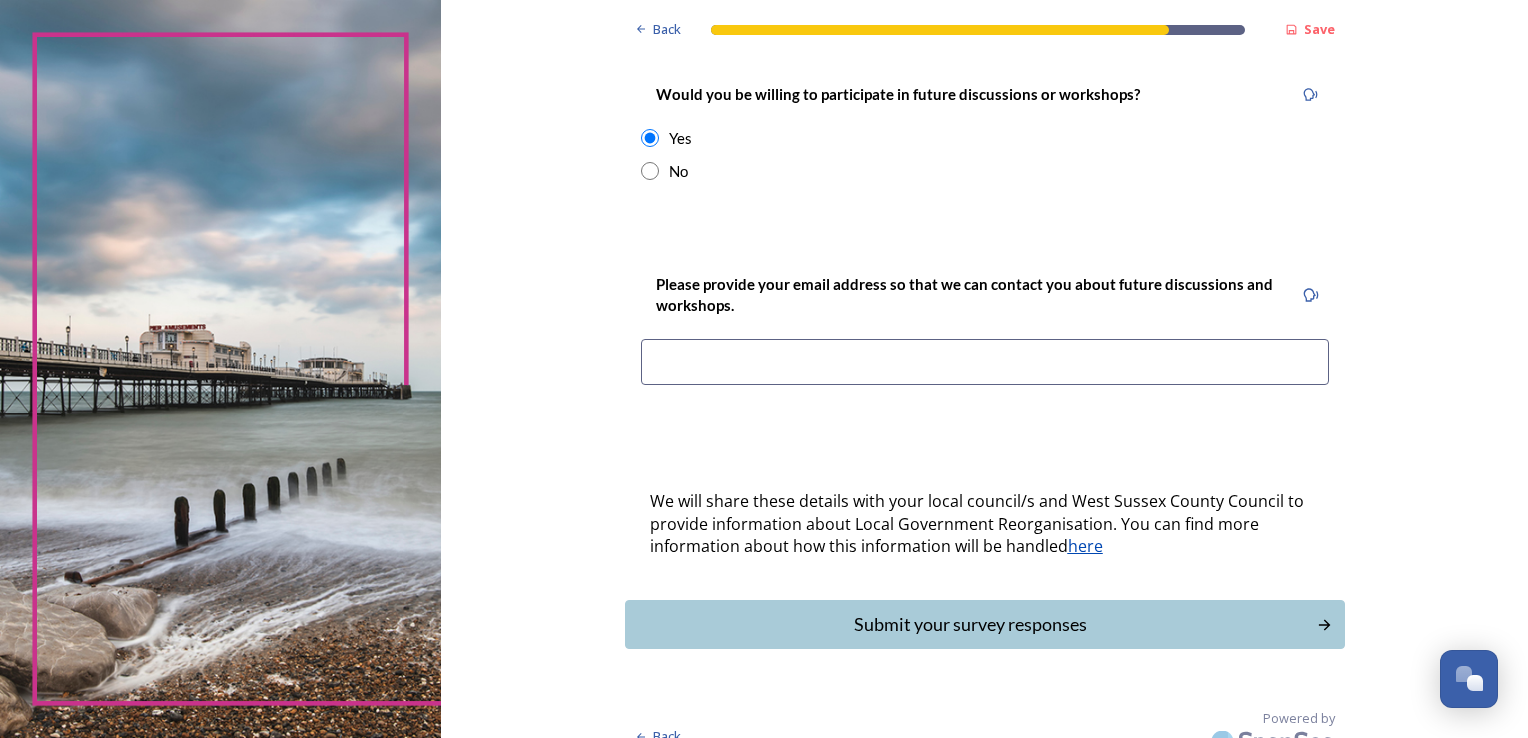 click at bounding box center (985, 362) 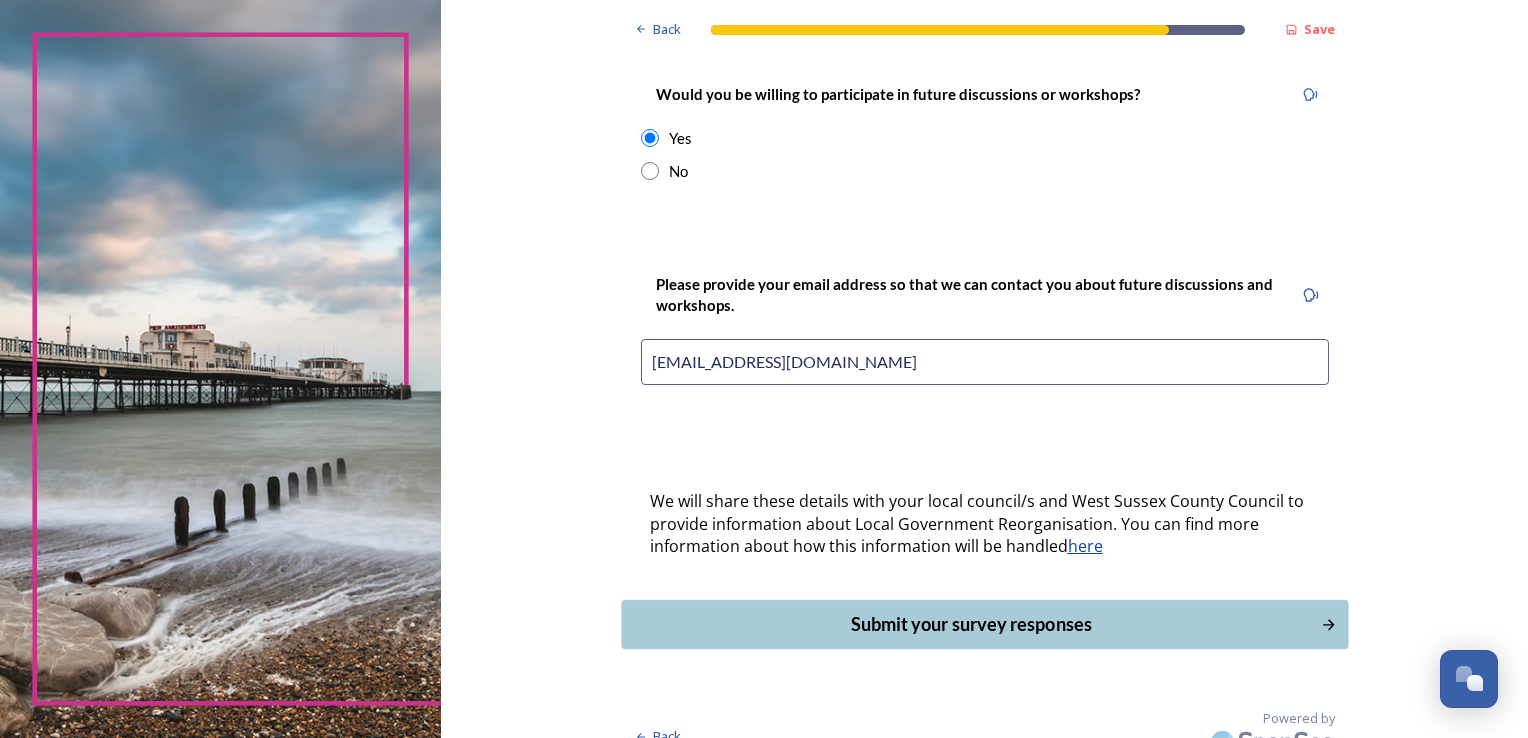 click on "Submit your survey responses" at bounding box center (970, 624) 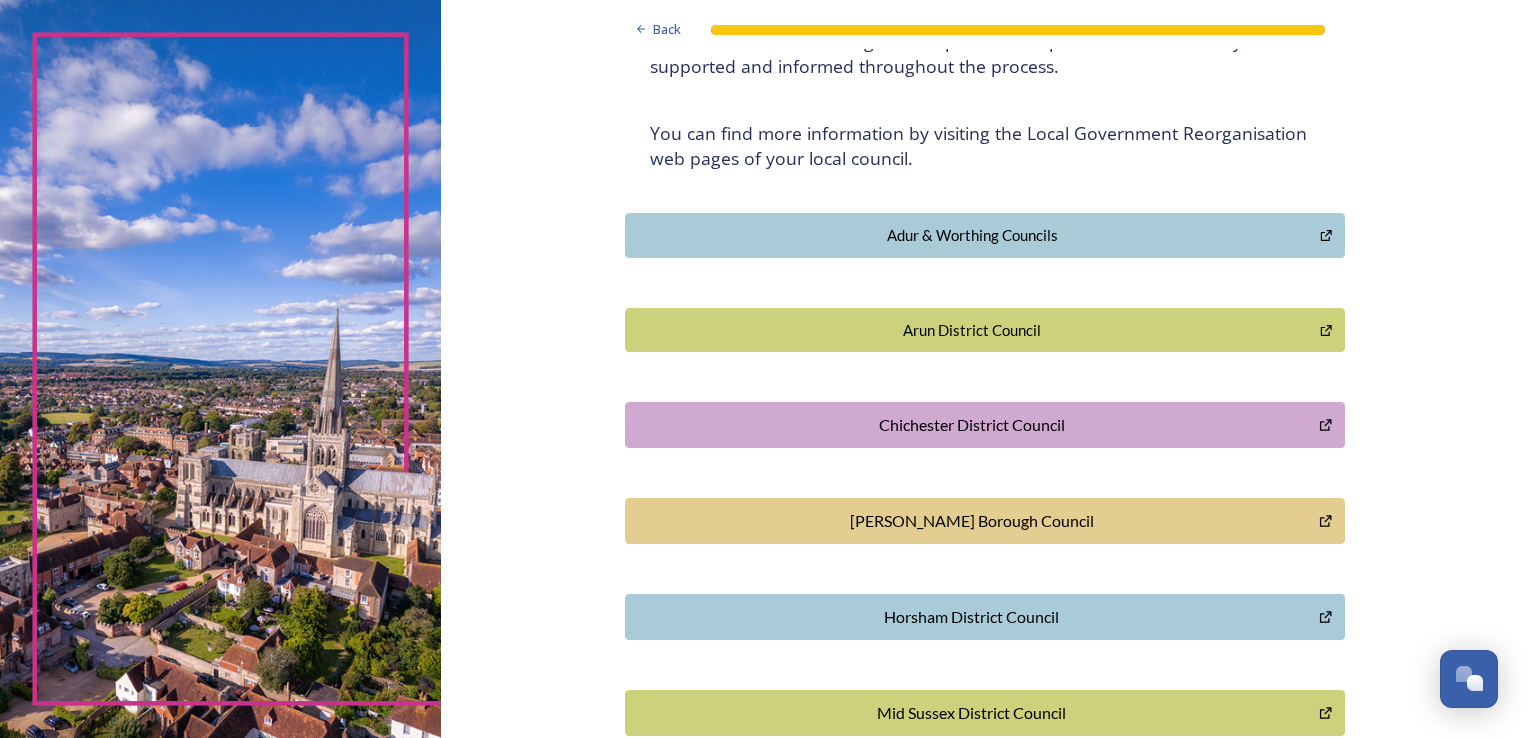 scroll, scrollTop: 547, scrollLeft: 0, axis: vertical 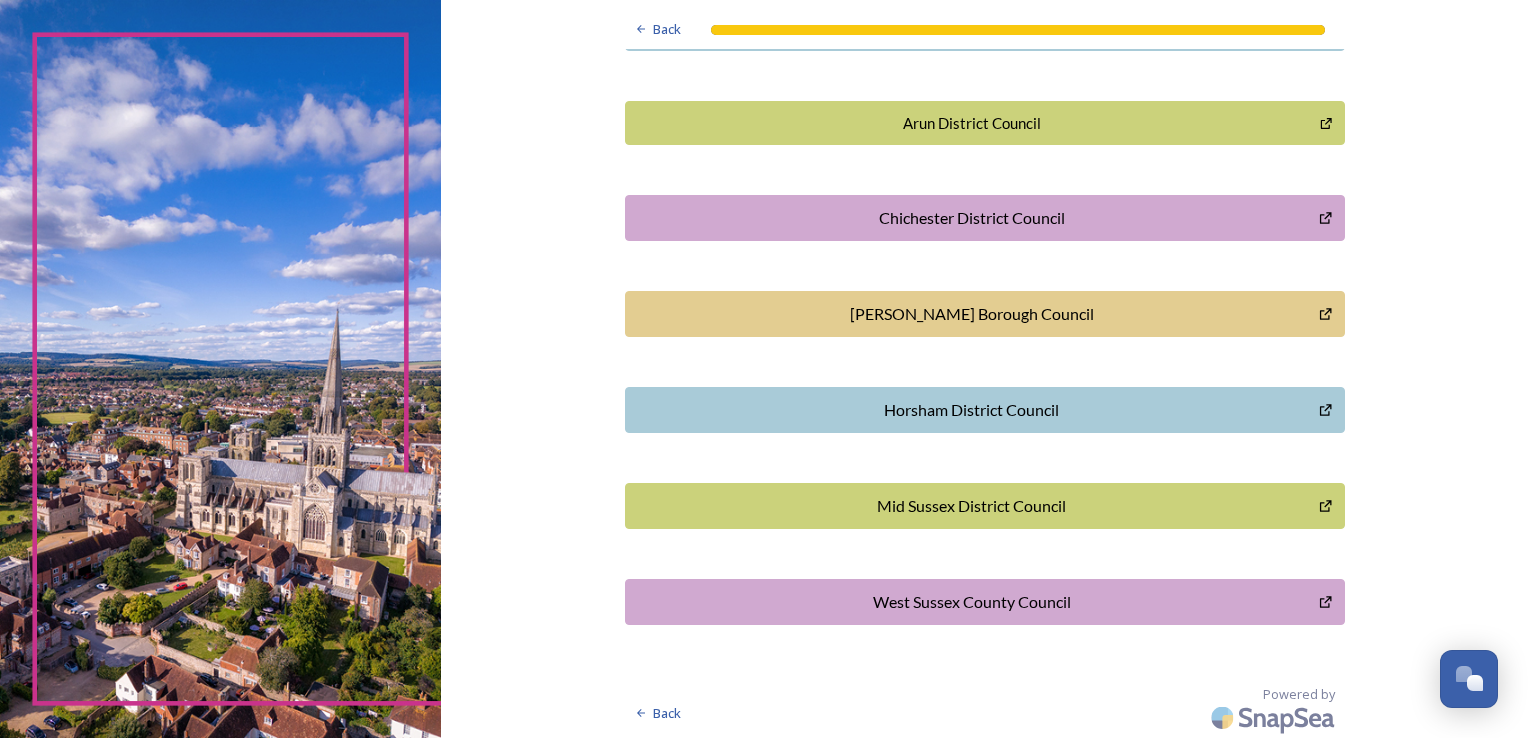 click on "Horsham District Council" at bounding box center [972, 410] 